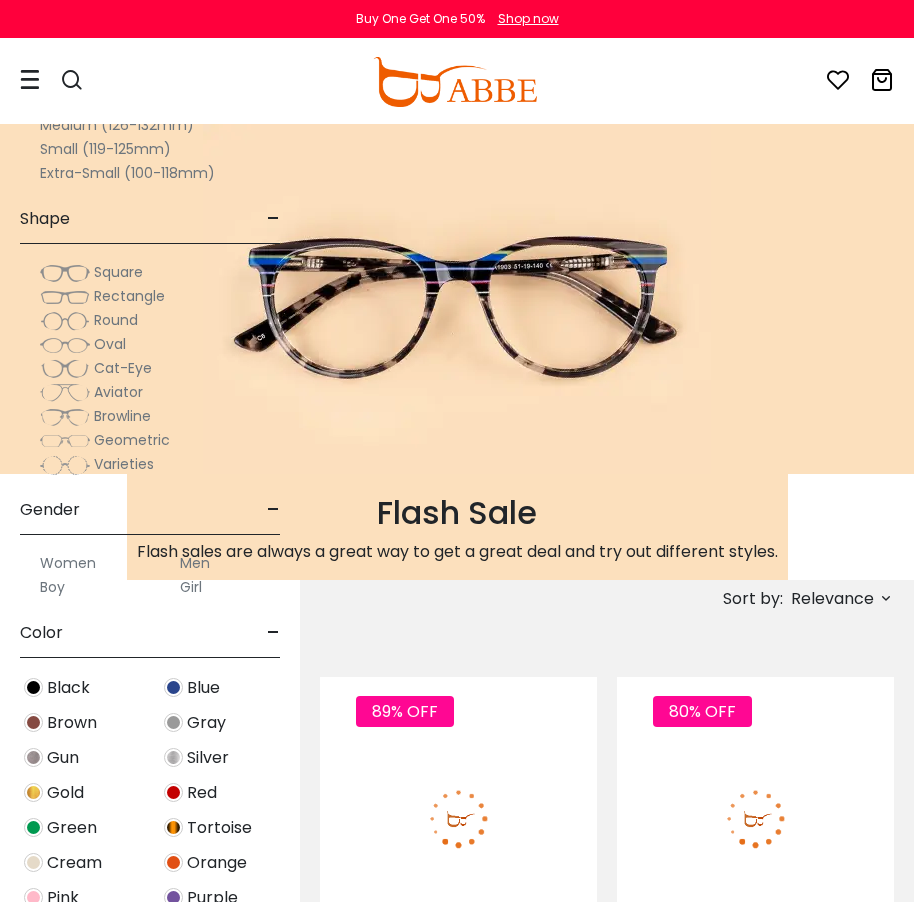 scroll, scrollTop: 10800, scrollLeft: 0, axis: vertical 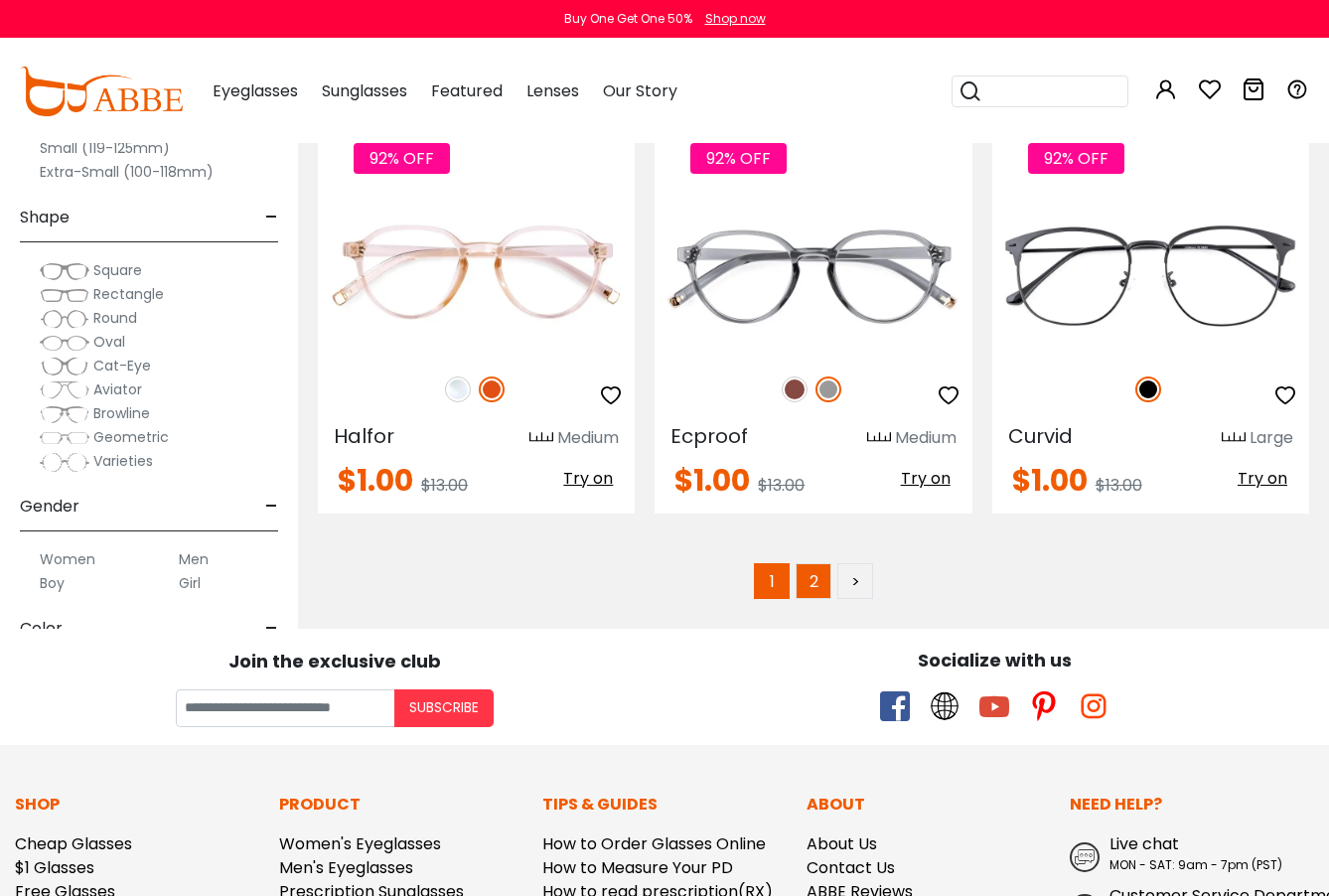 click on "2" at bounding box center [813, 581] 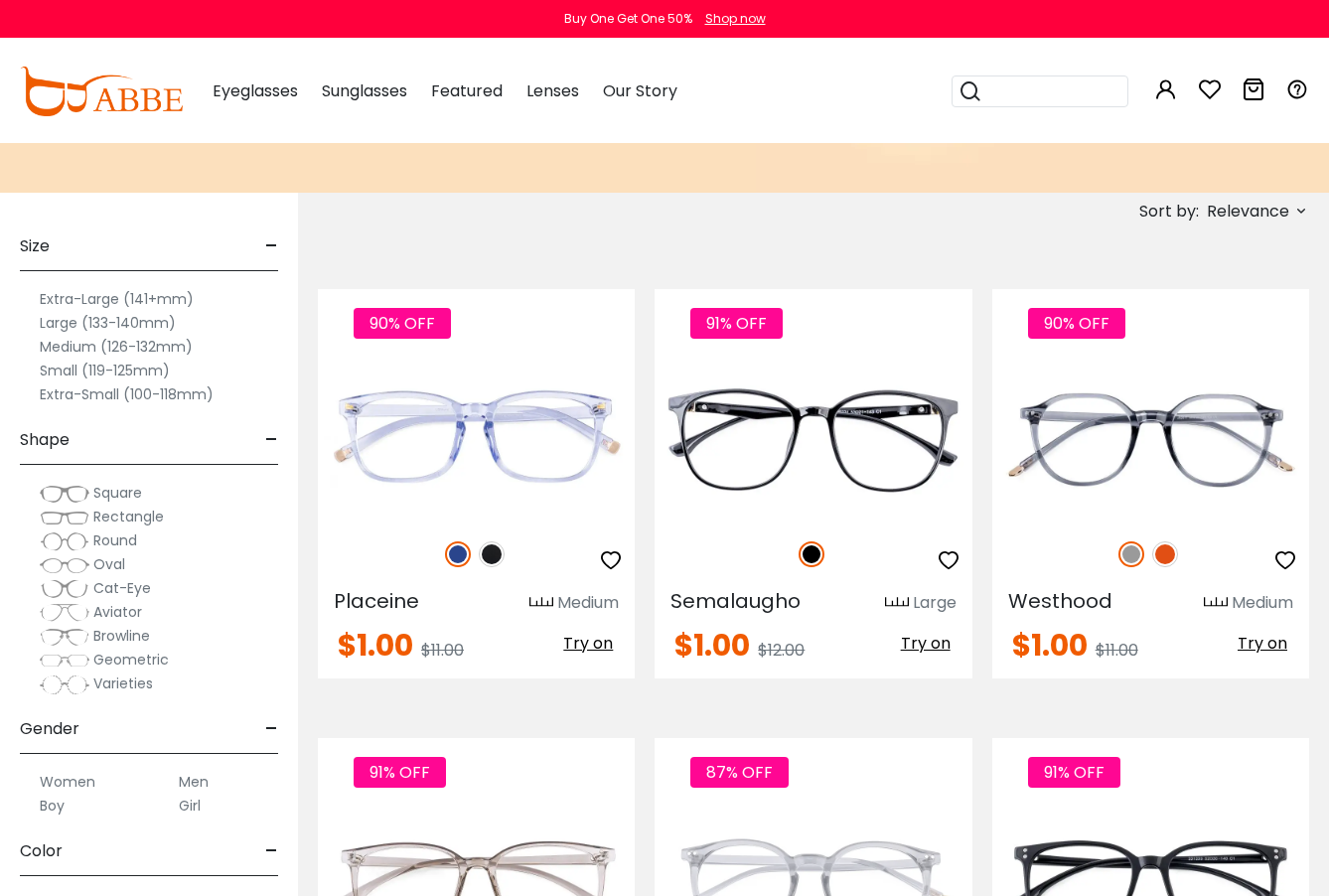 scroll, scrollTop: 0, scrollLeft: 0, axis: both 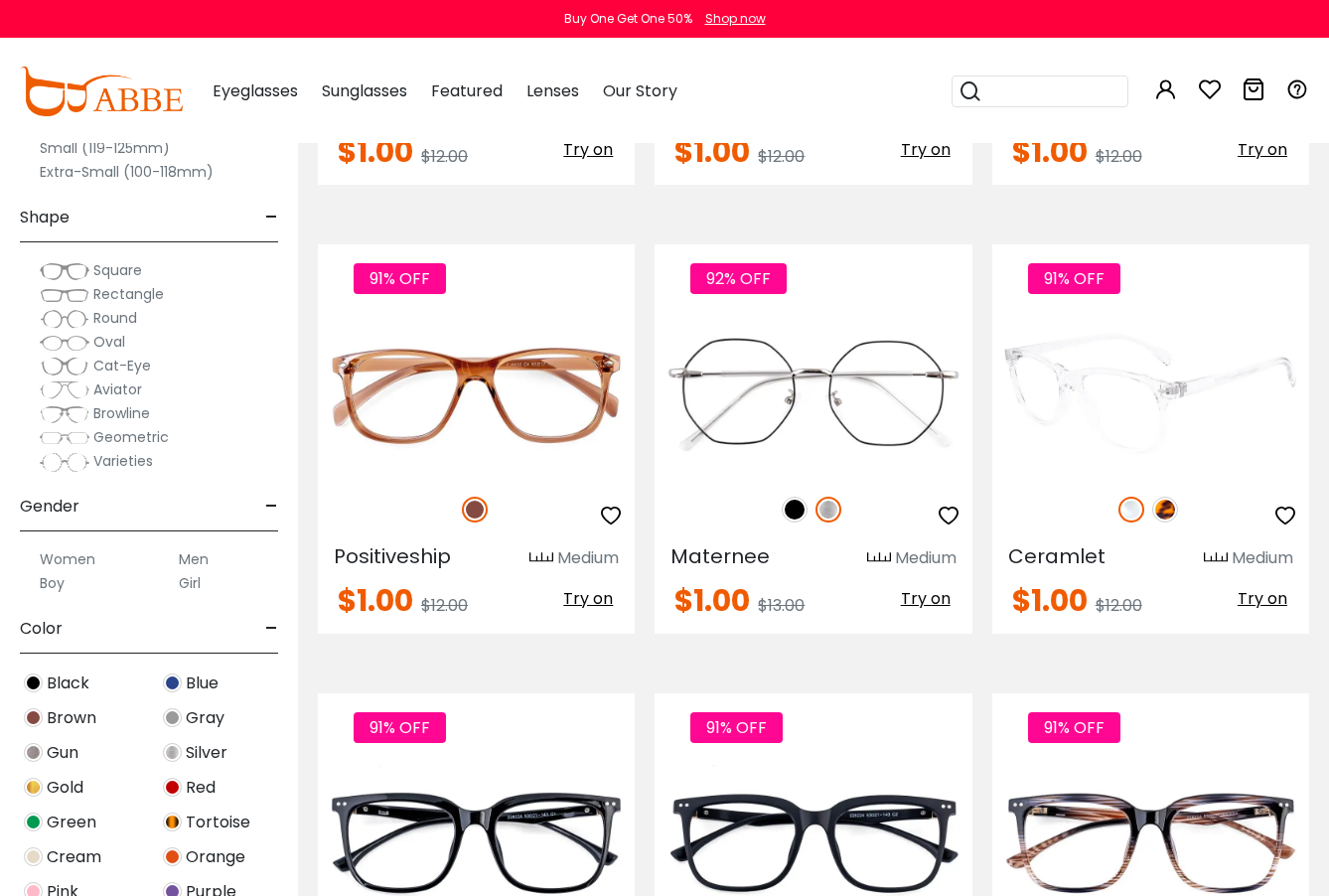 click at bounding box center (1165, 510) 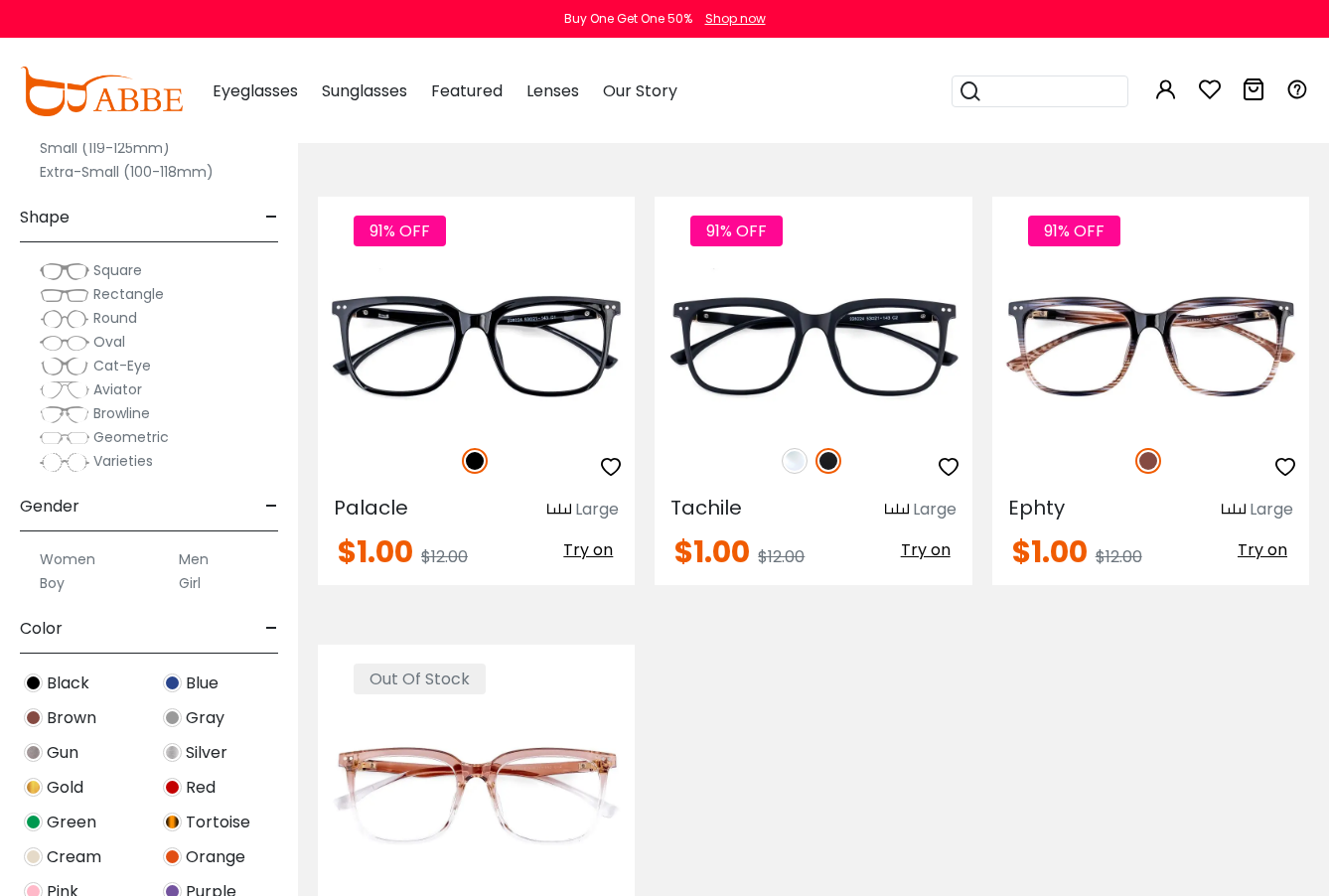 scroll, scrollTop: 2483, scrollLeft: 0, axis: vertical 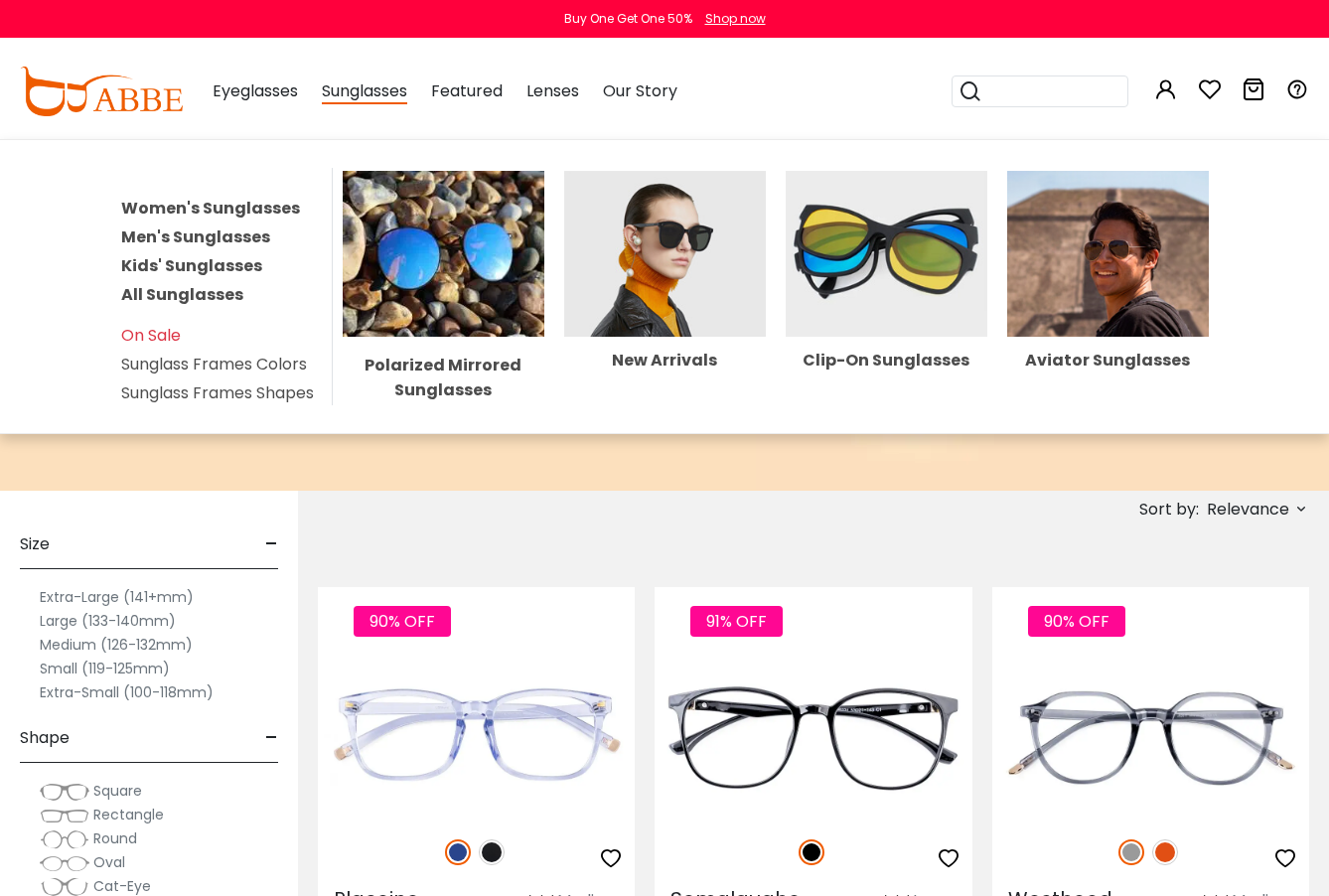 click on "Sunglasses" at bounding box center [365, 91] 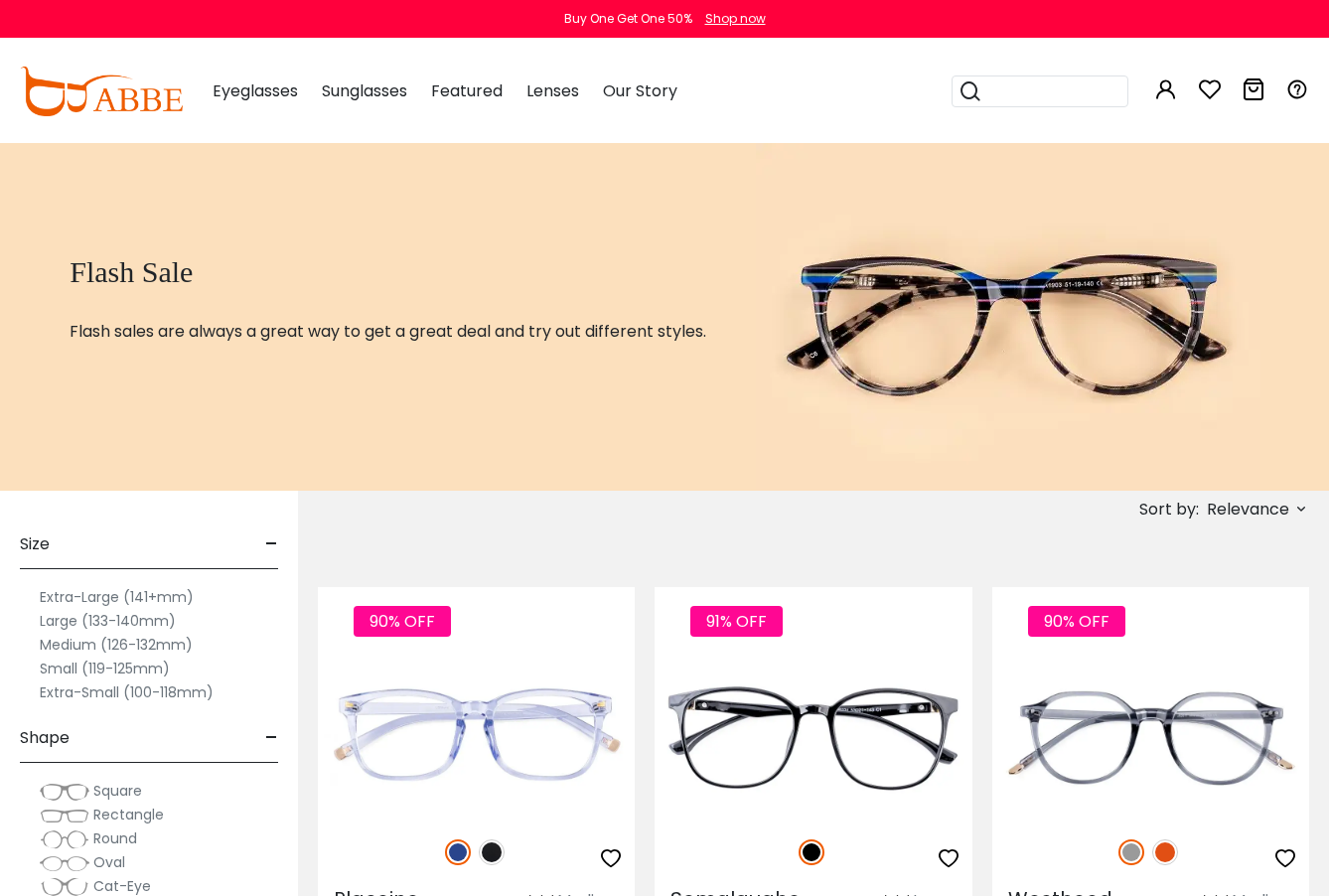 click on "Sunglasses" at bounding box center [365, 90] 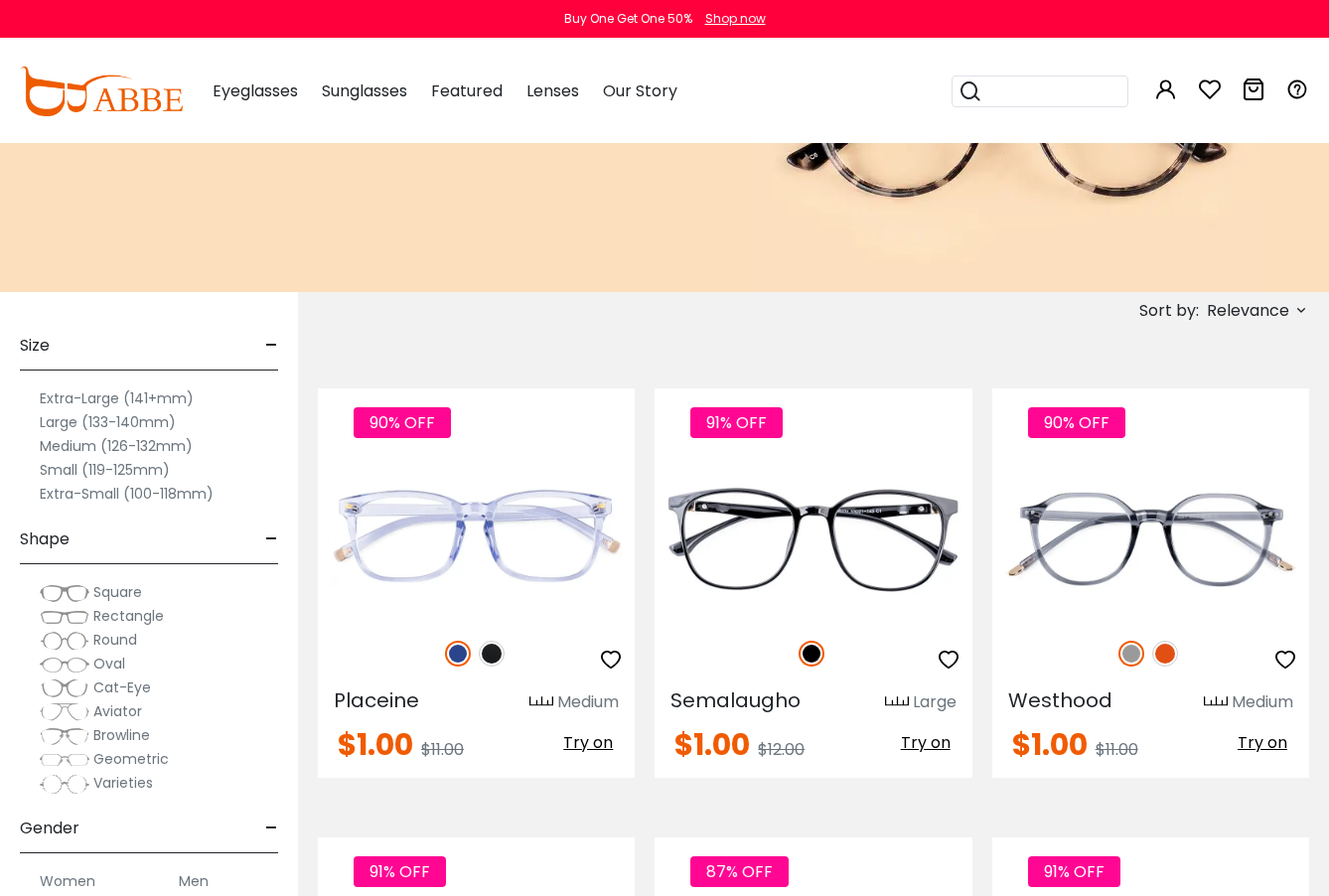scroll, scrollTop: 0, scrollLeft: 0, axis: both 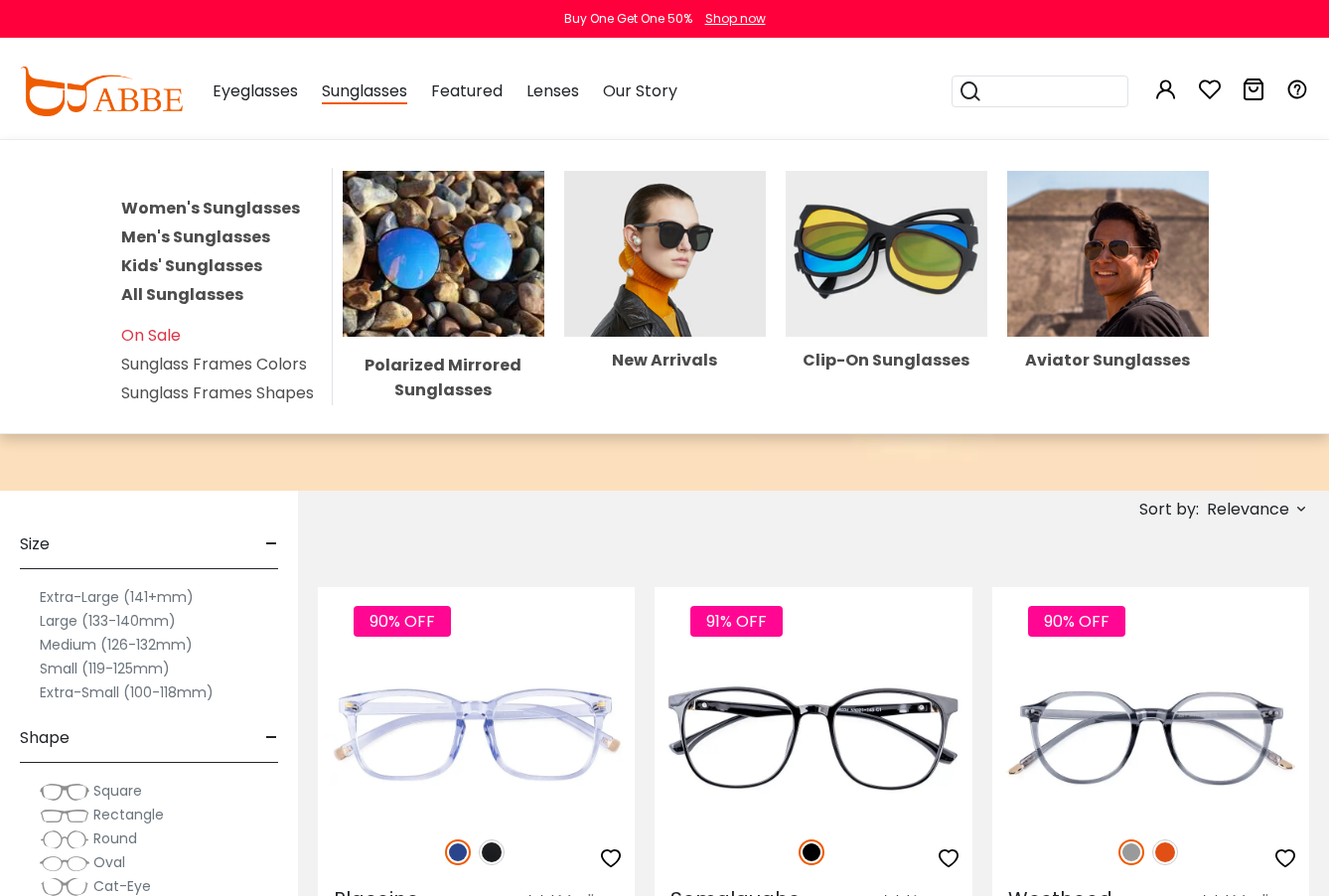 click on "Sunglasses
Women's Sunglasses
Men's Sunglasses
Kids' Sunglasses
All Sunglasses
On Sale
Sunglass Frames Colors
Sunglass Frames Shapes
Polarized Mirrored Sunglasses
New Arrivals
Clip-On Sunglasses
Aviator Sunglasses" at bounding box center [365, 91] 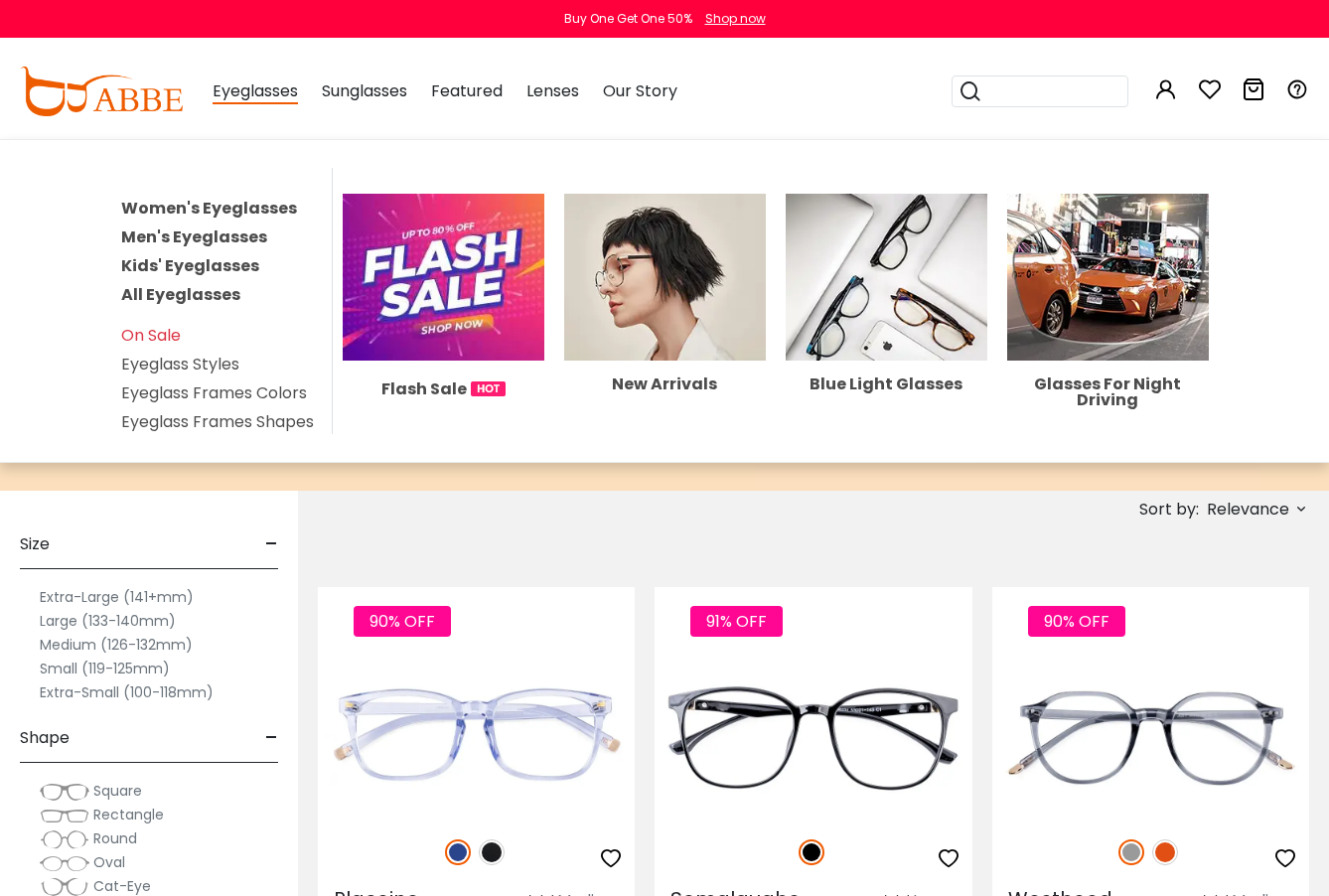 click on "Women's Eyeglasses" at bounding box center [209, 208] 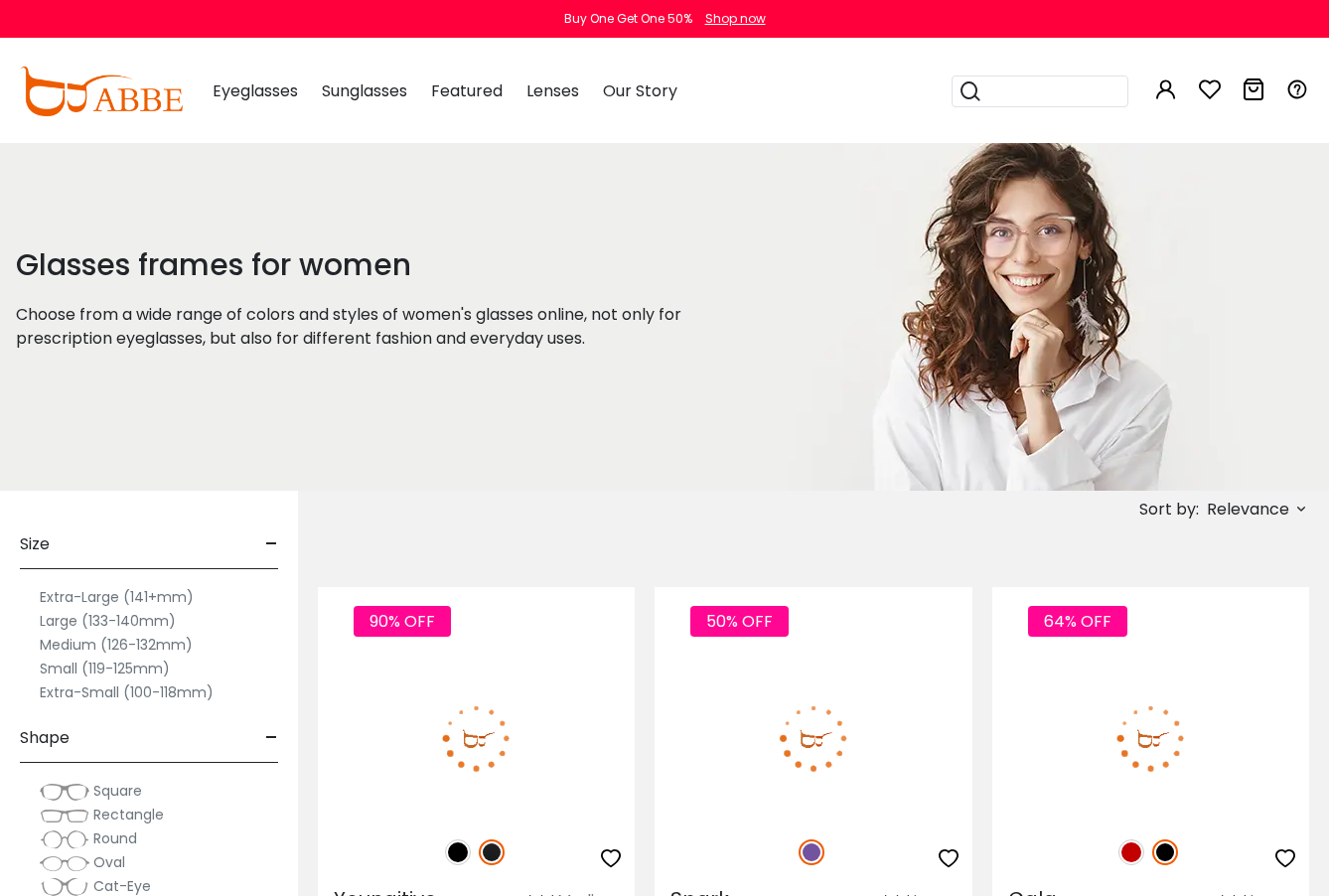 scroll, scrollTop: 0, scrollLeft: 0, axis: both 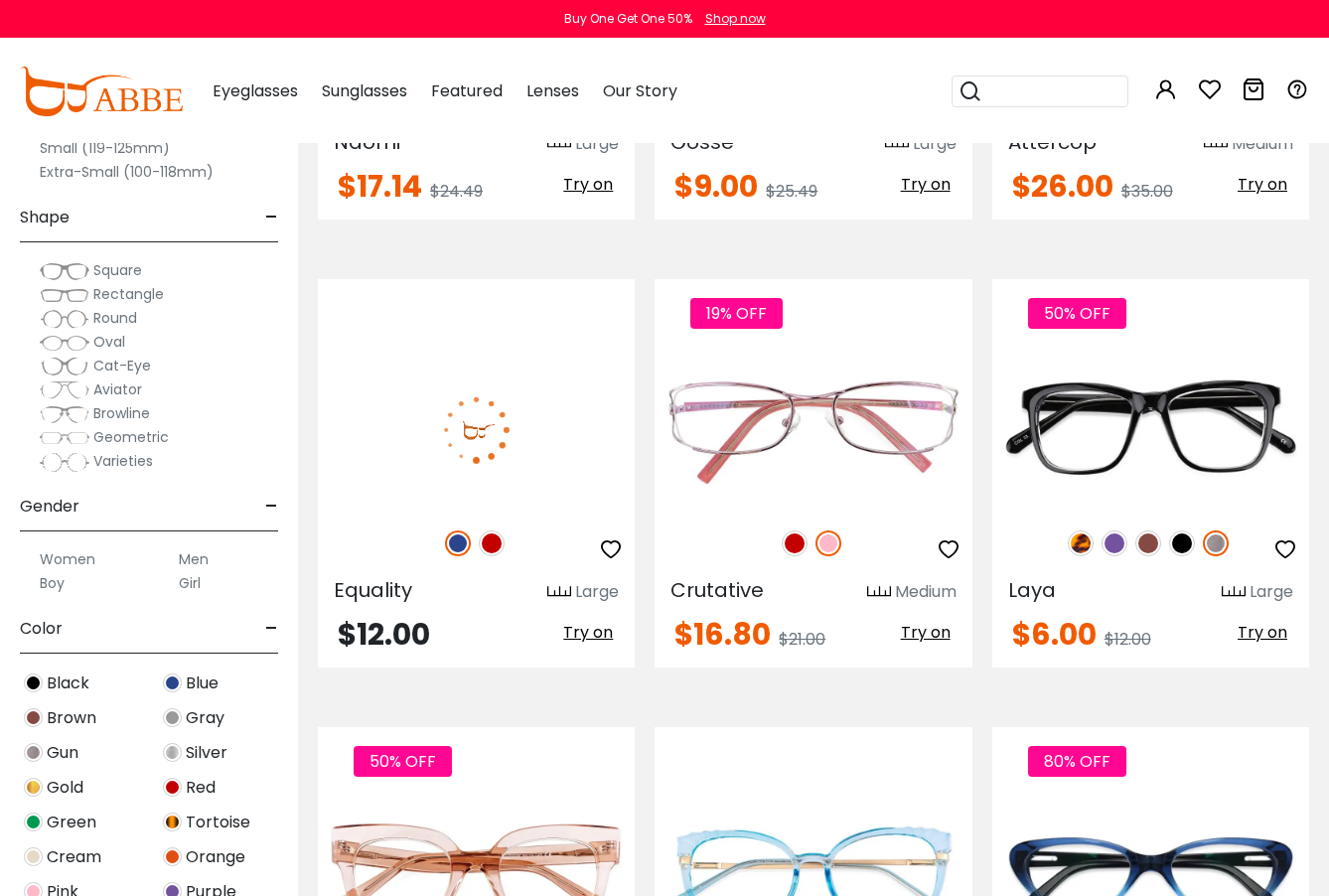 click at bounding box center (492, 543) 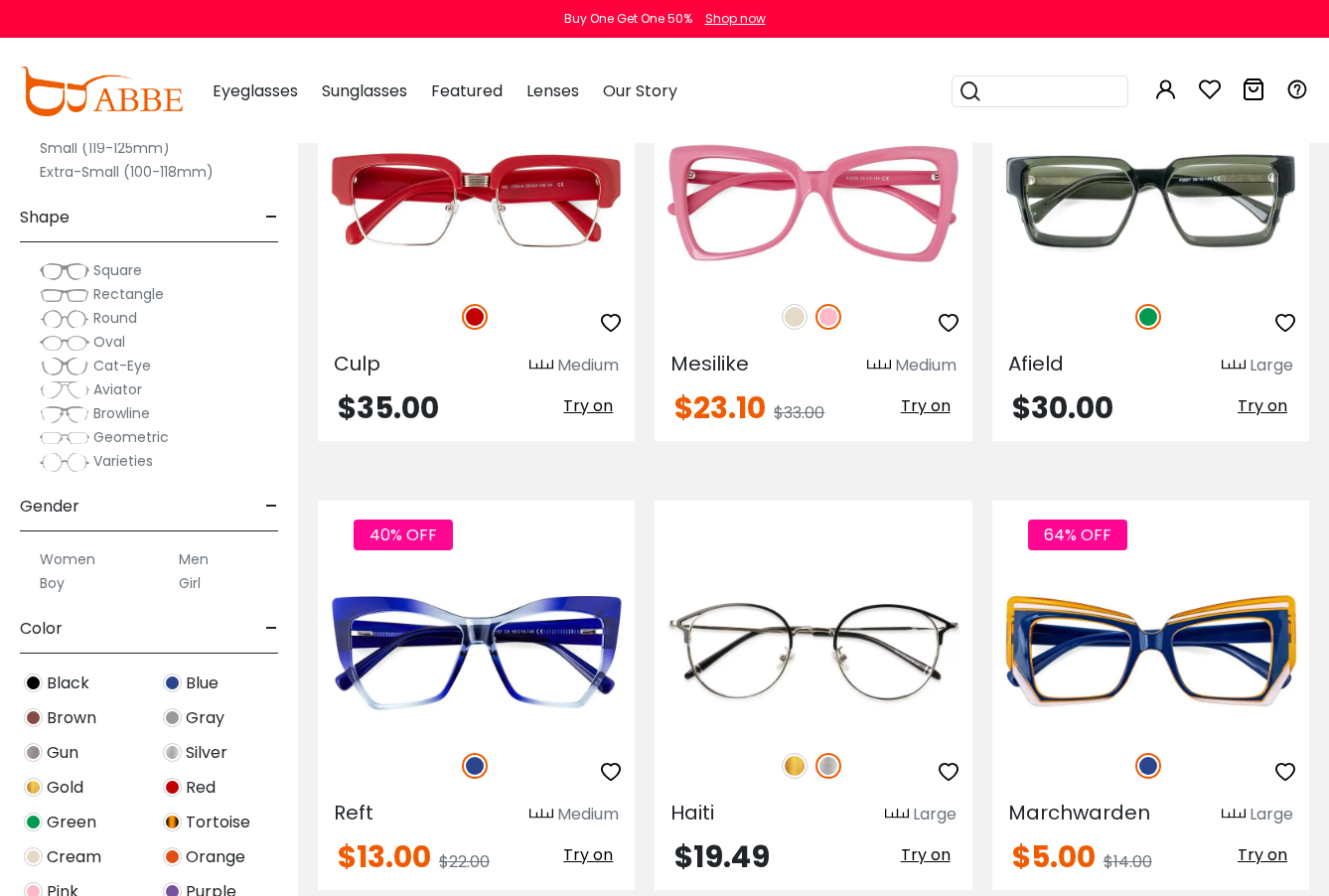 scroll, scrollTop: 9039, scrollLeft: 0, axis: vertical 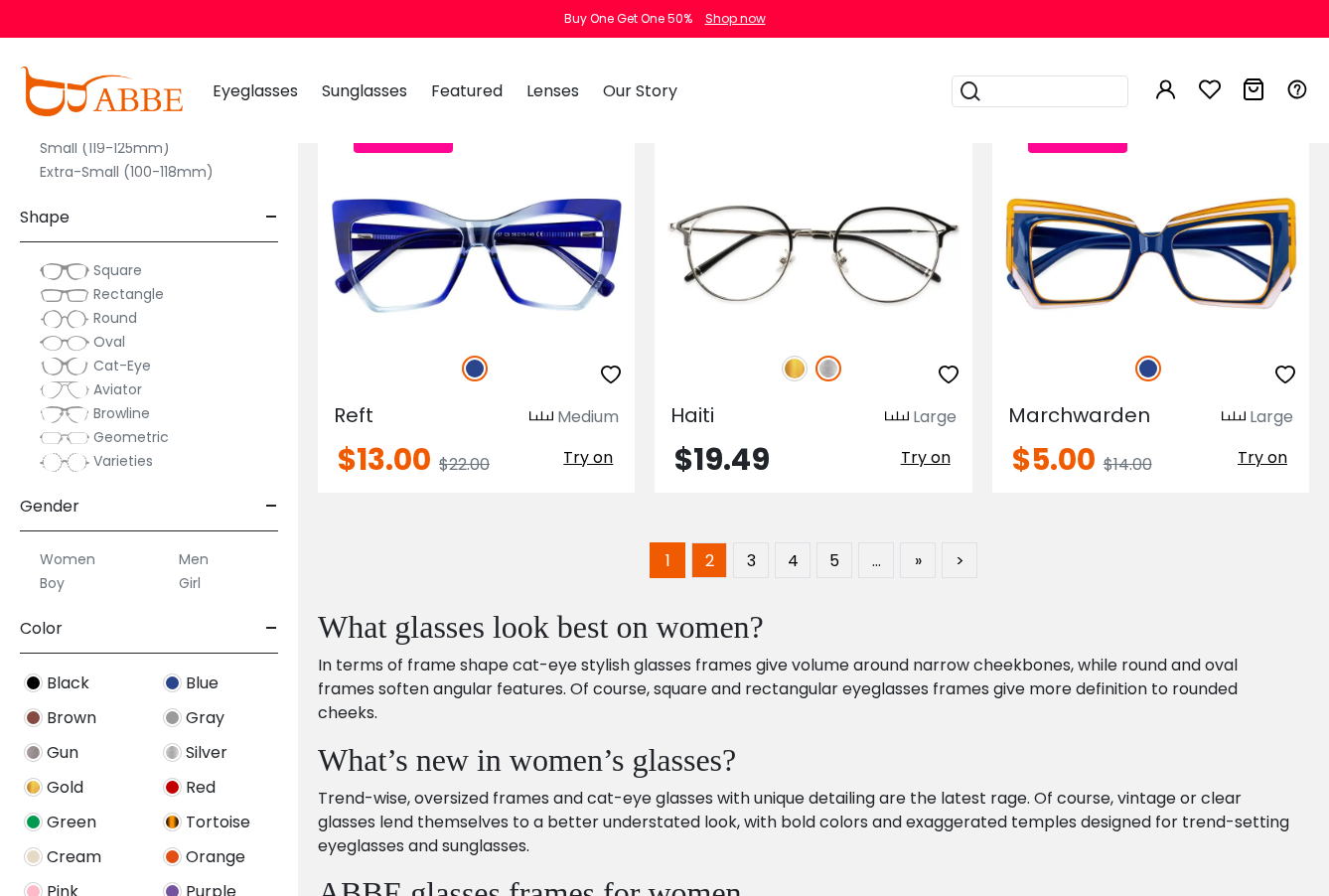 click on "2" at bounding box center (709, 560) 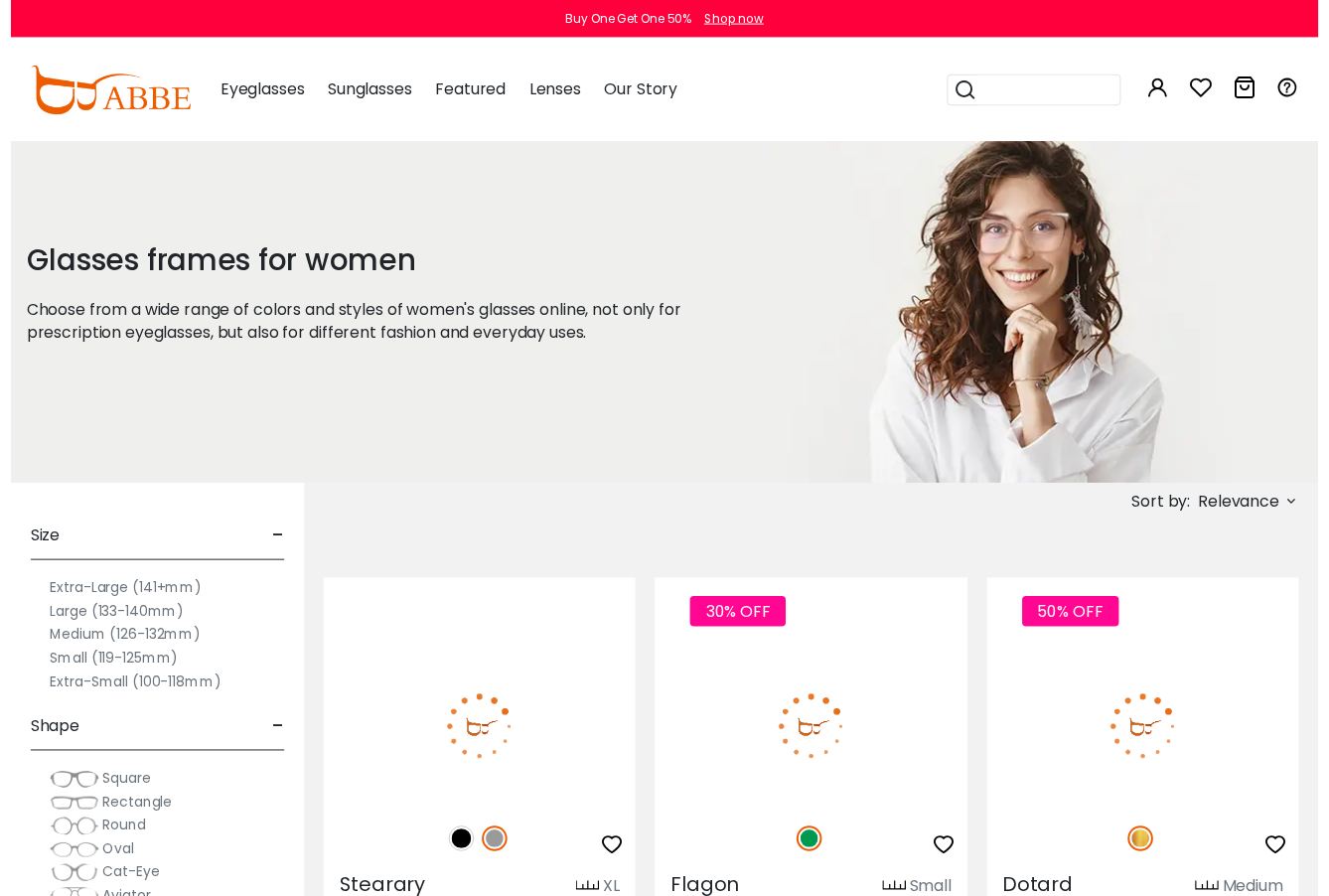 scroll, scrollTop: 0, scrollLeft: 0, axis: both 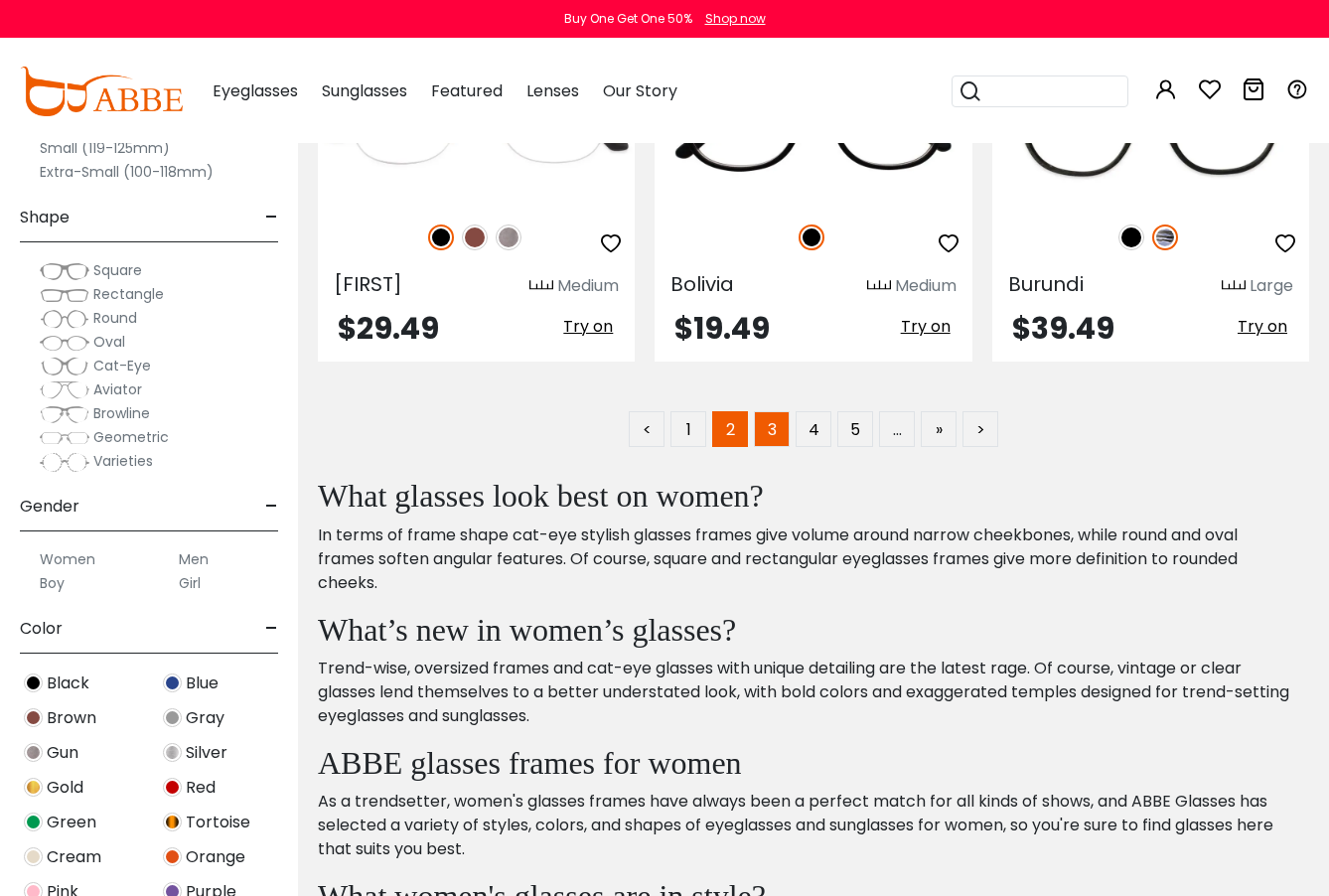 click on "3" at bounding box center [772, 429] 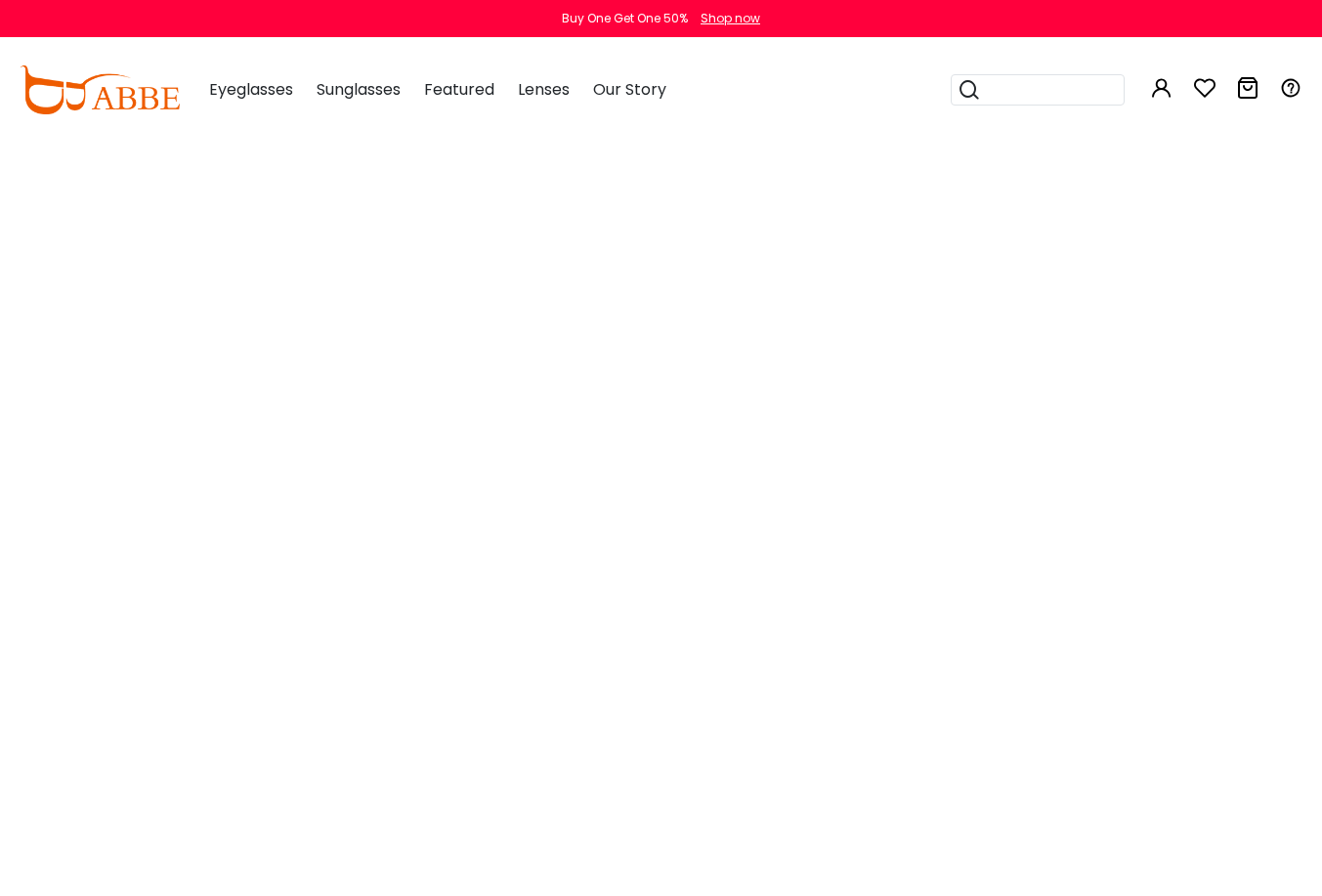 scroll, scrollTop: 0, scrollLeft: 0, axis: both 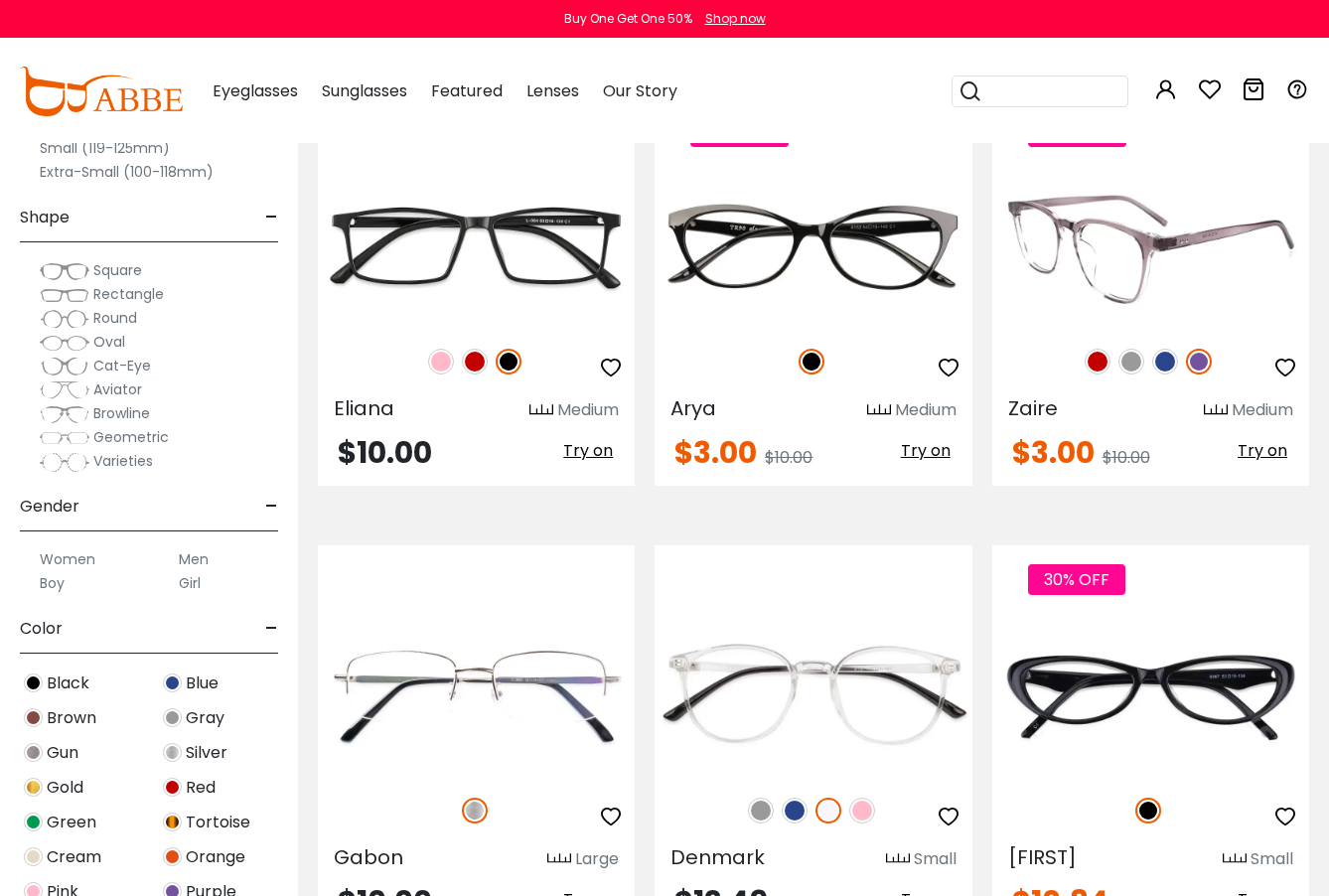 click at bounding box center [1098, 362] 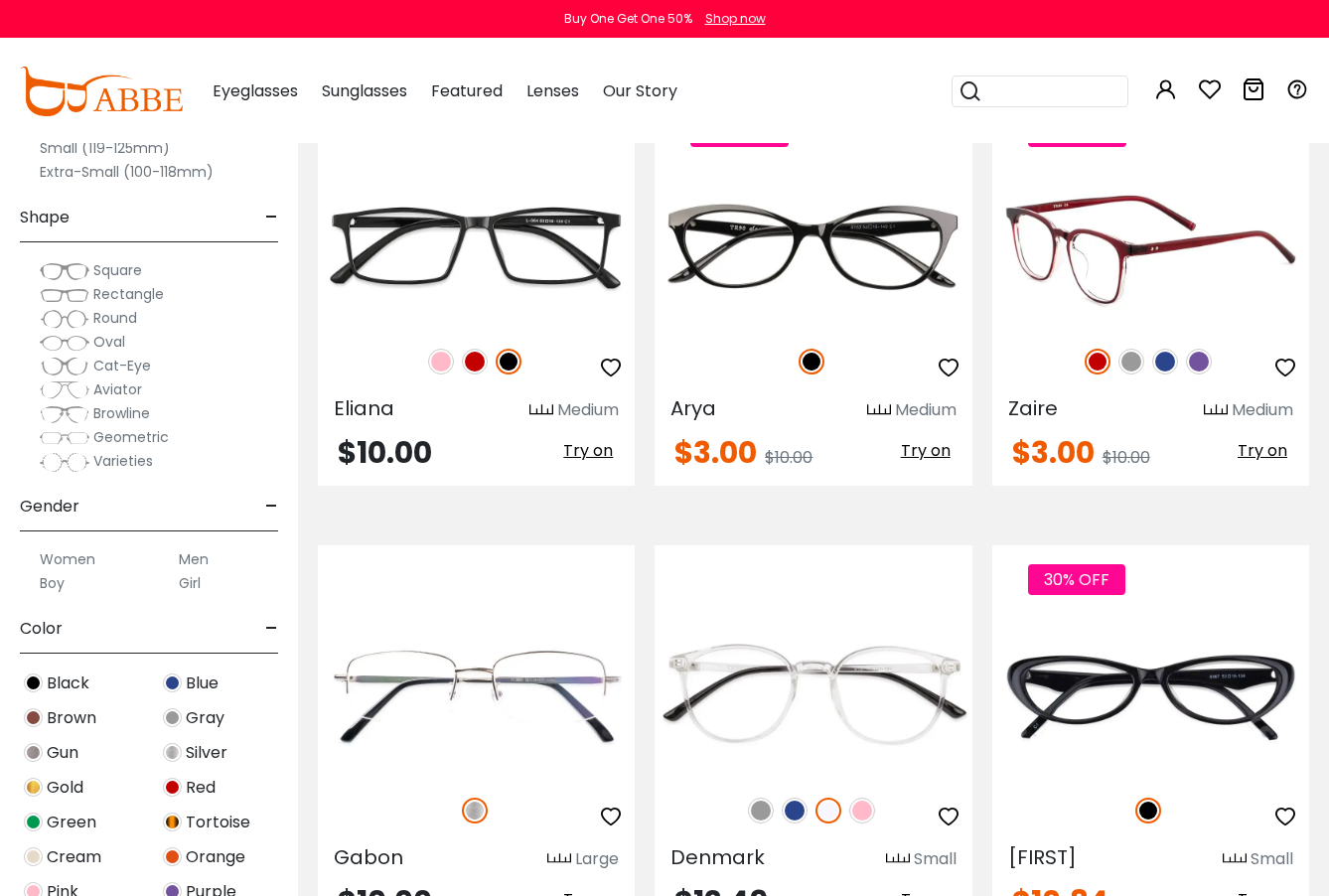 click on "70% OFF" at bounding box center (1150, 362) 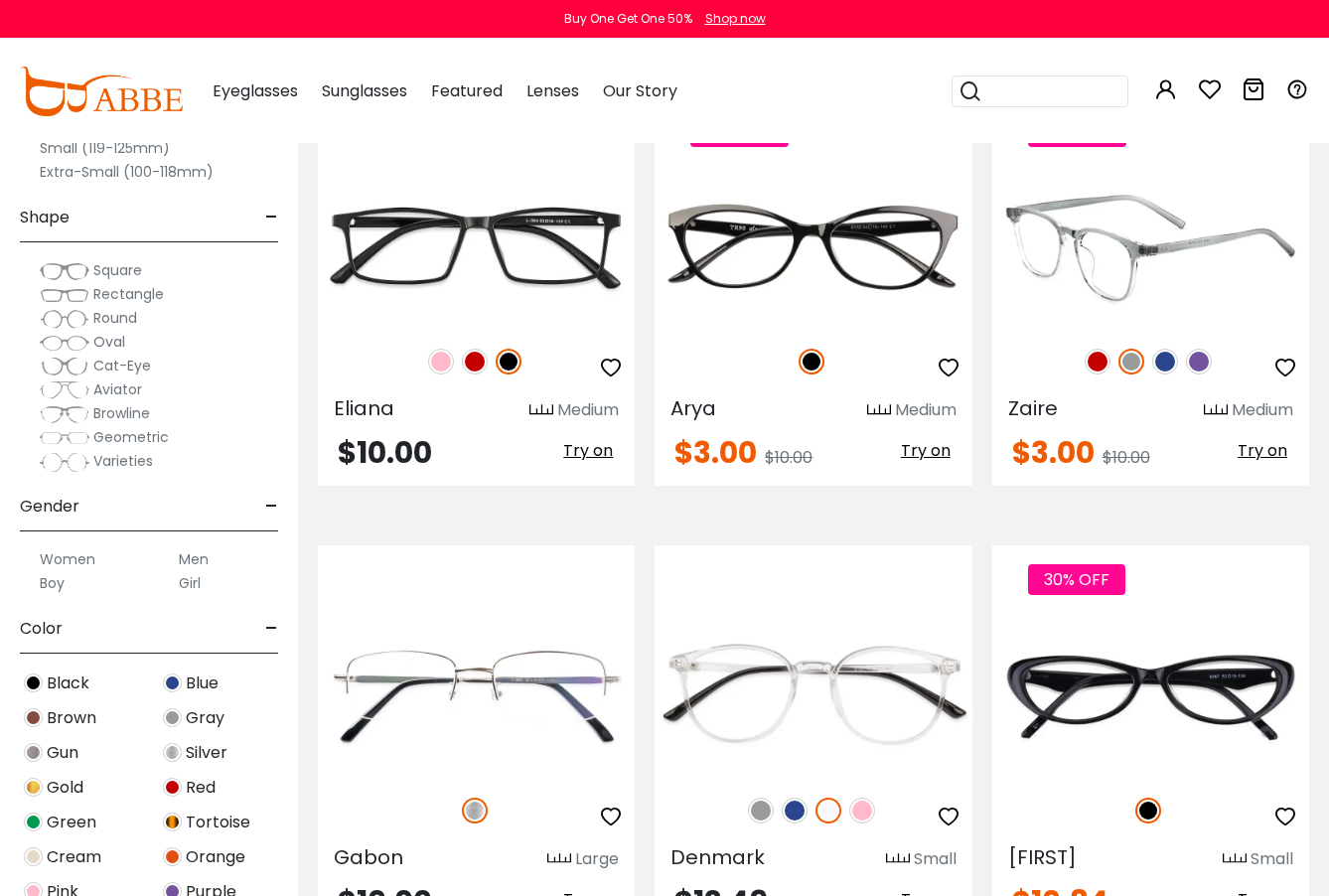 click at bounding box center [1165, 362] 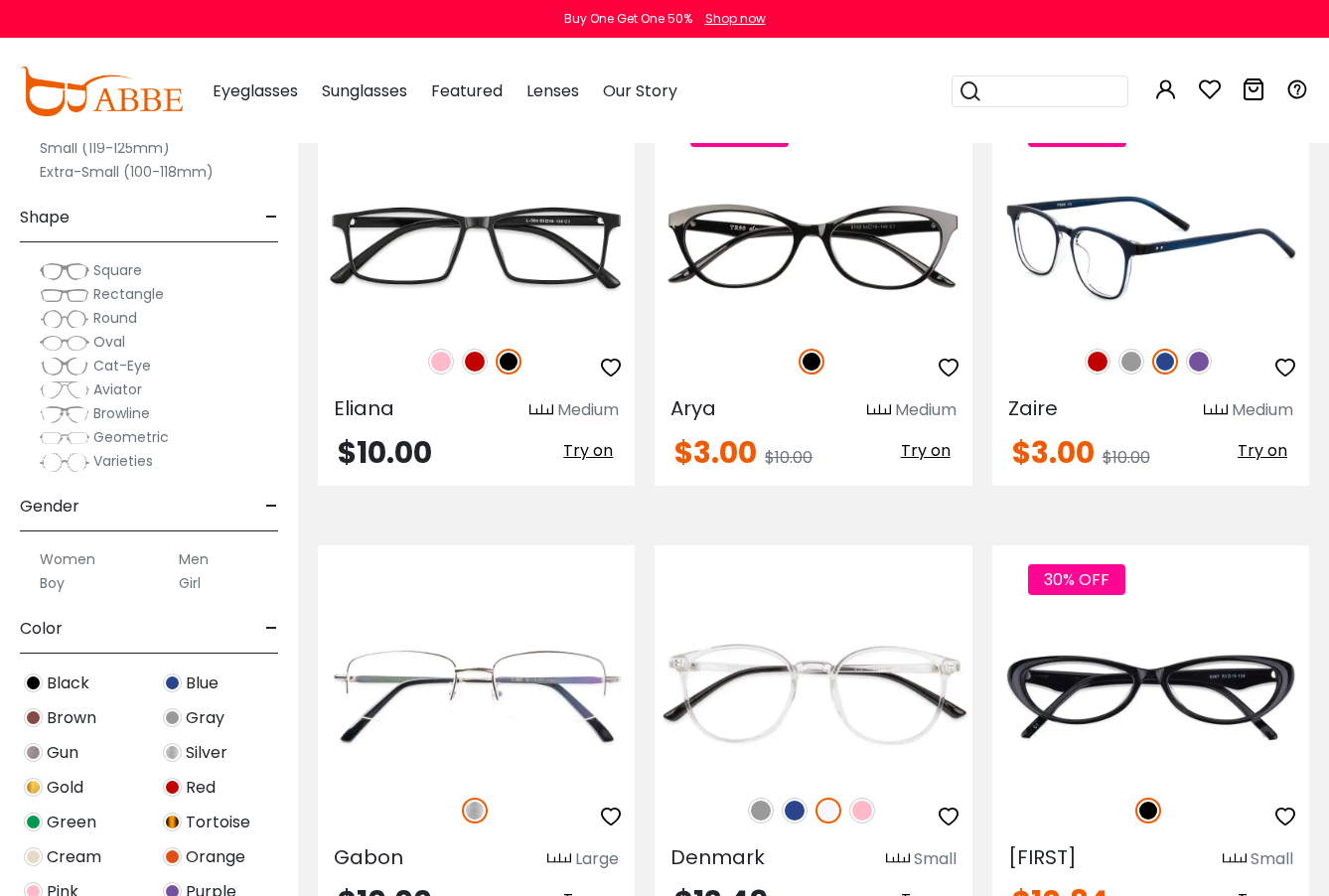 click at bounding box center [1150, 248] 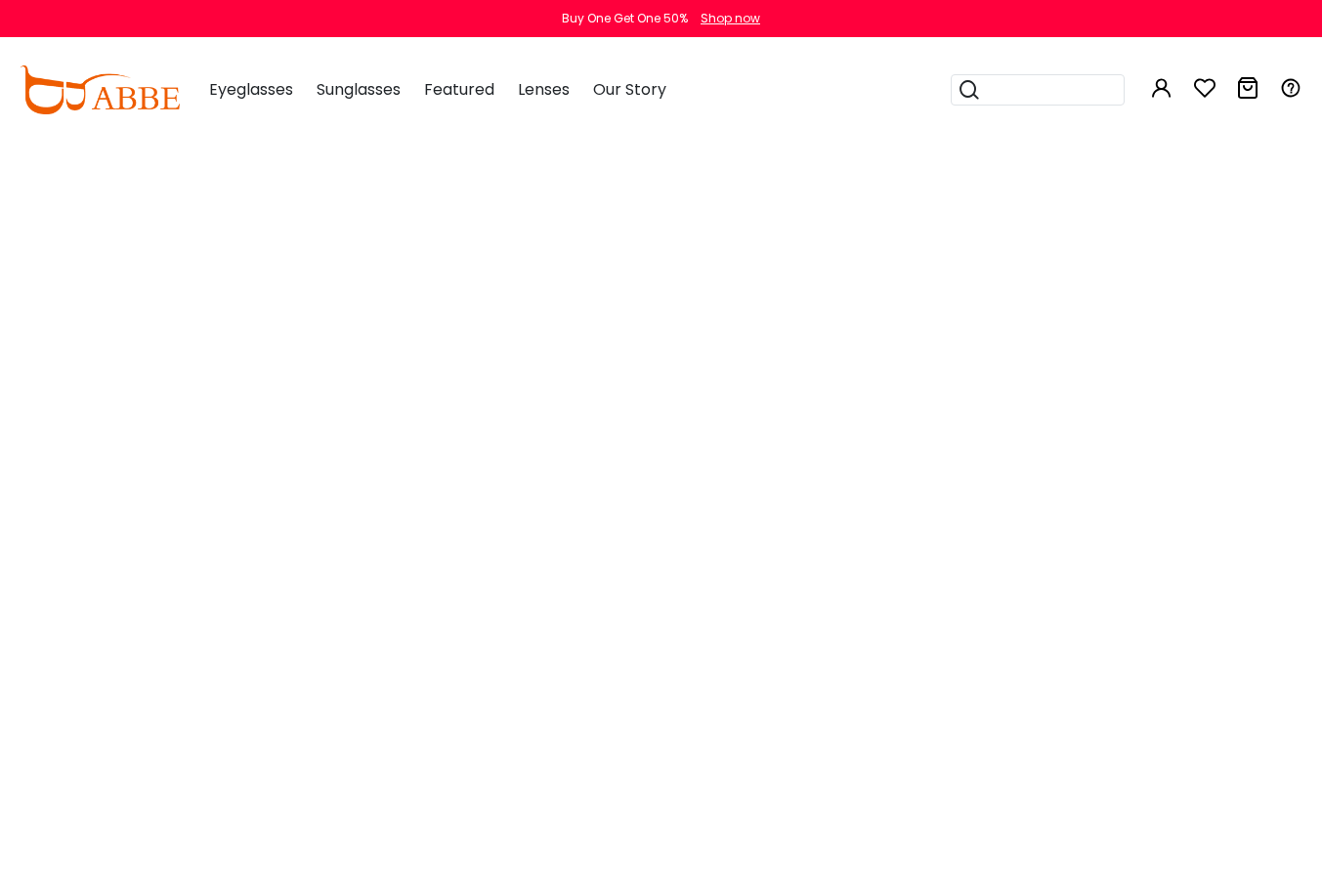 scroll, scrollTop: 0, scrollLeft: 0, axis: both 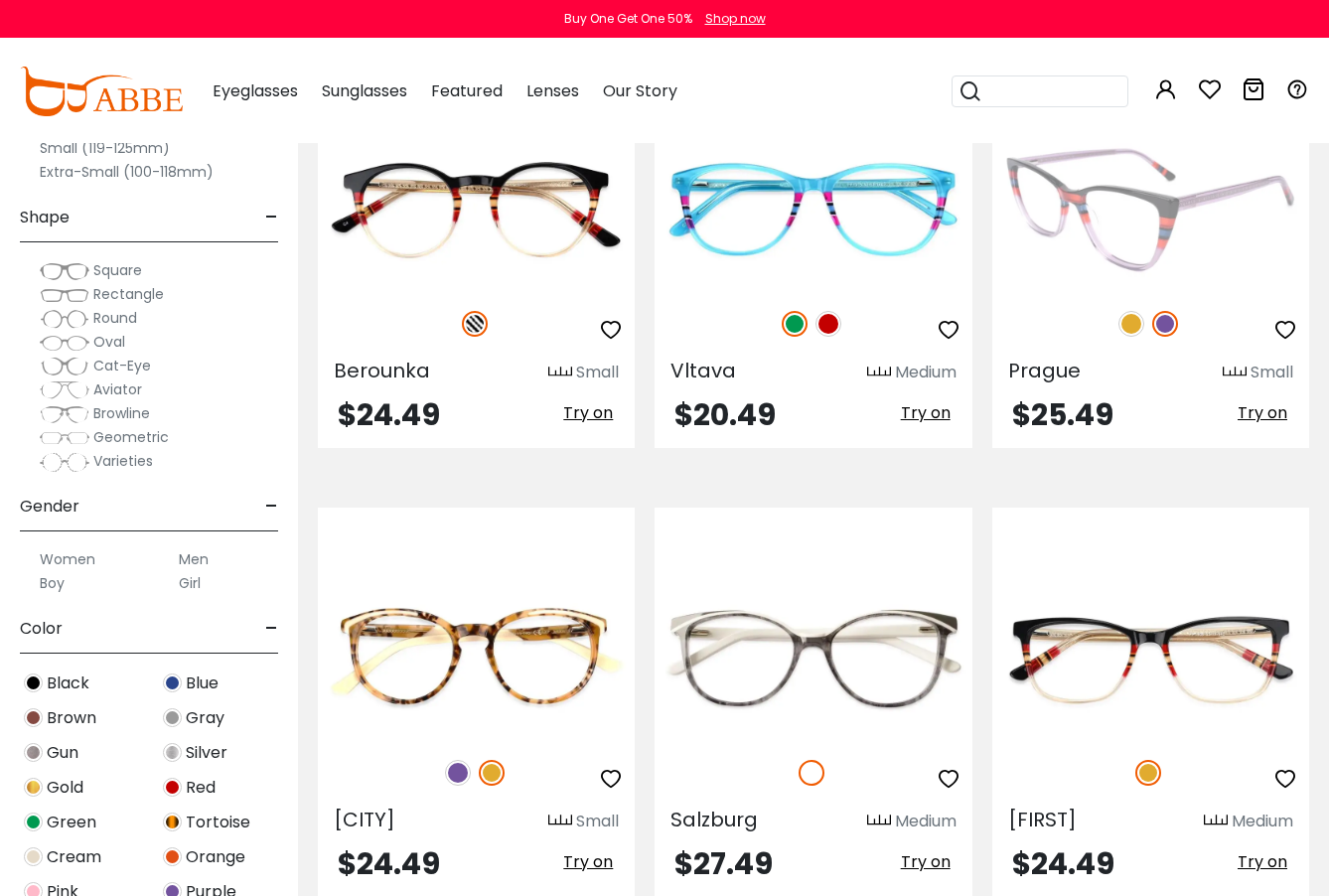 click at bounding box center (1150, 324) 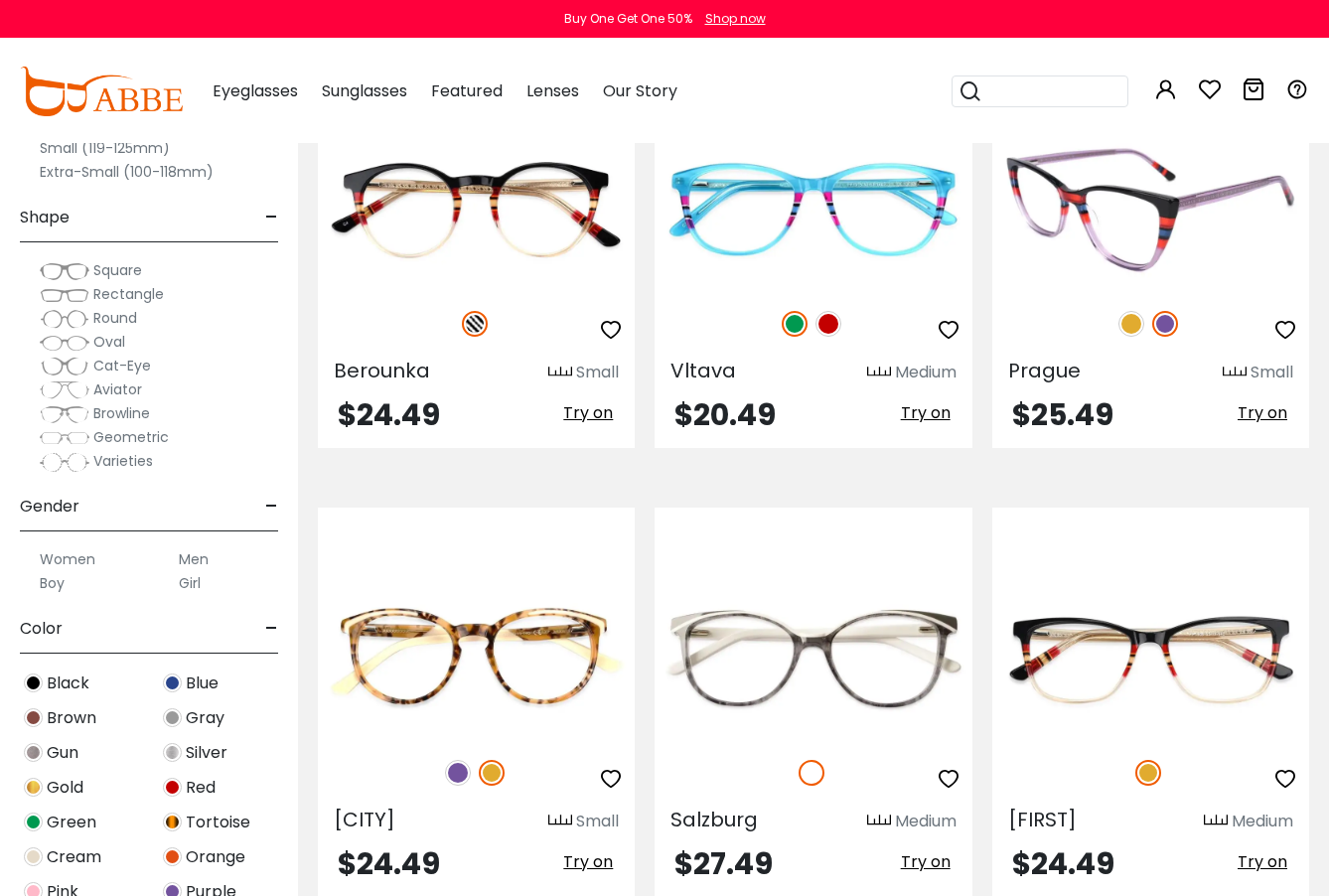 click at bounding box center [1131, 324] 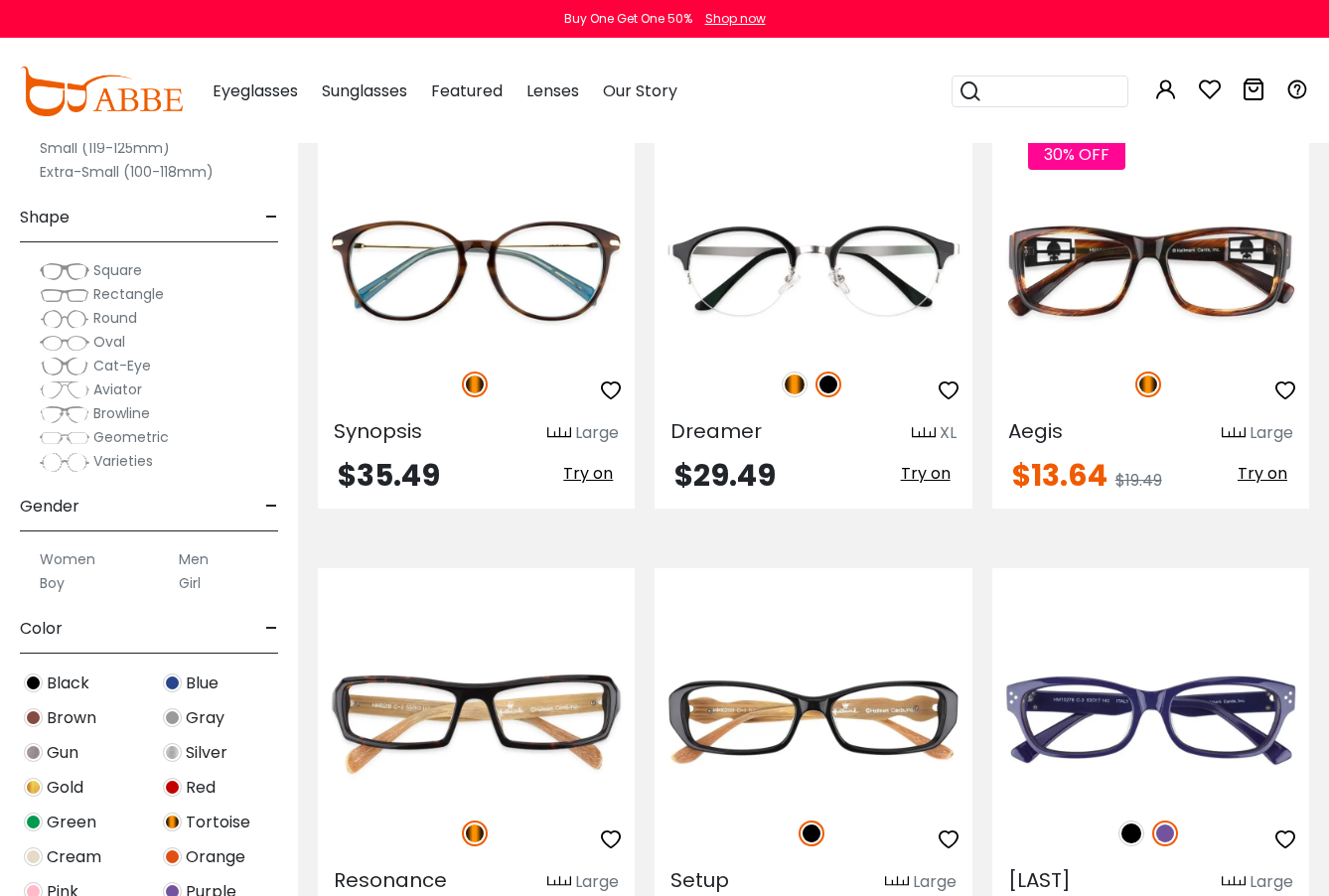 scroll, scrollTop: 9039, scrollLeft: 0, axis: vertical 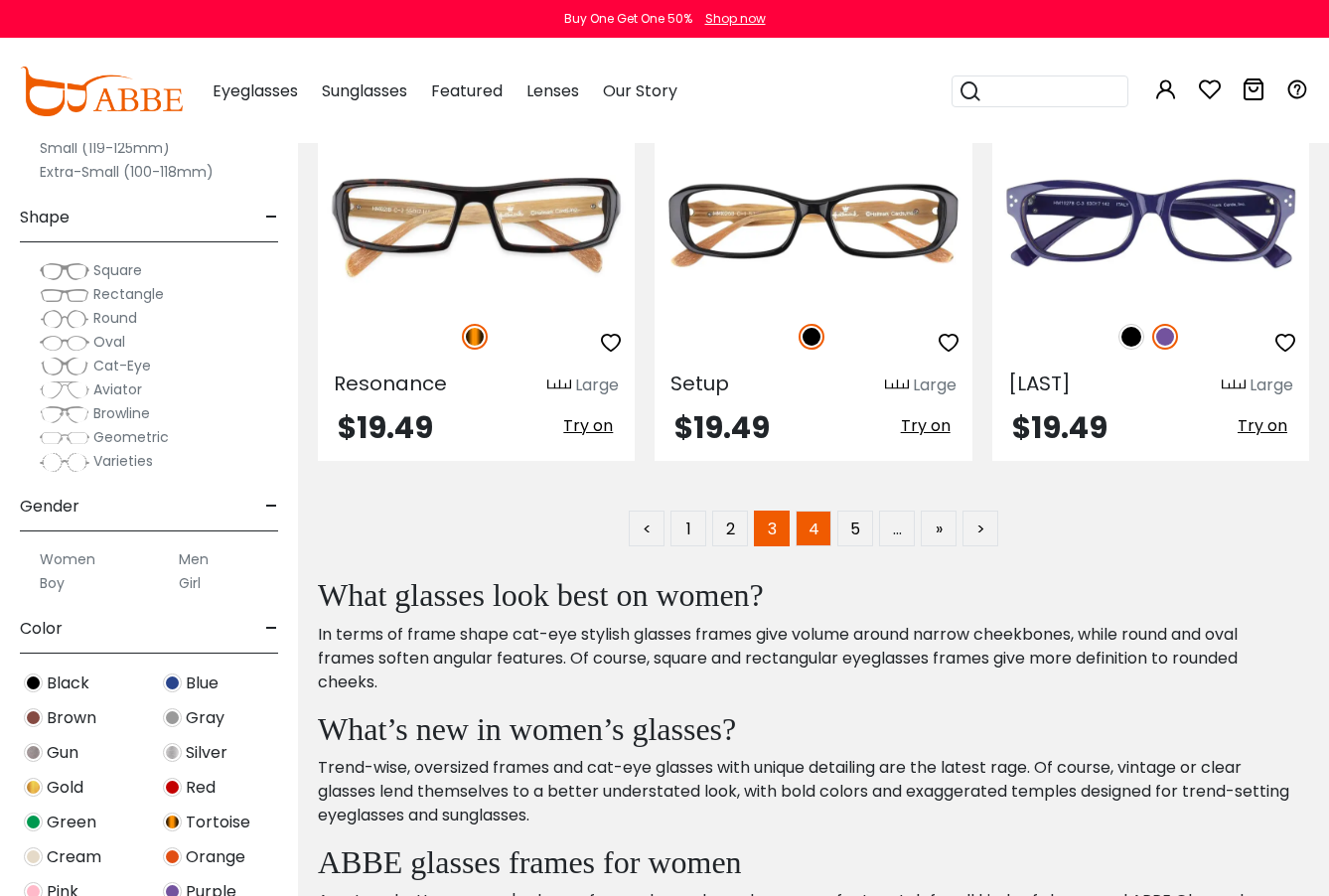 click on "4" at bounding box center (813, 528) 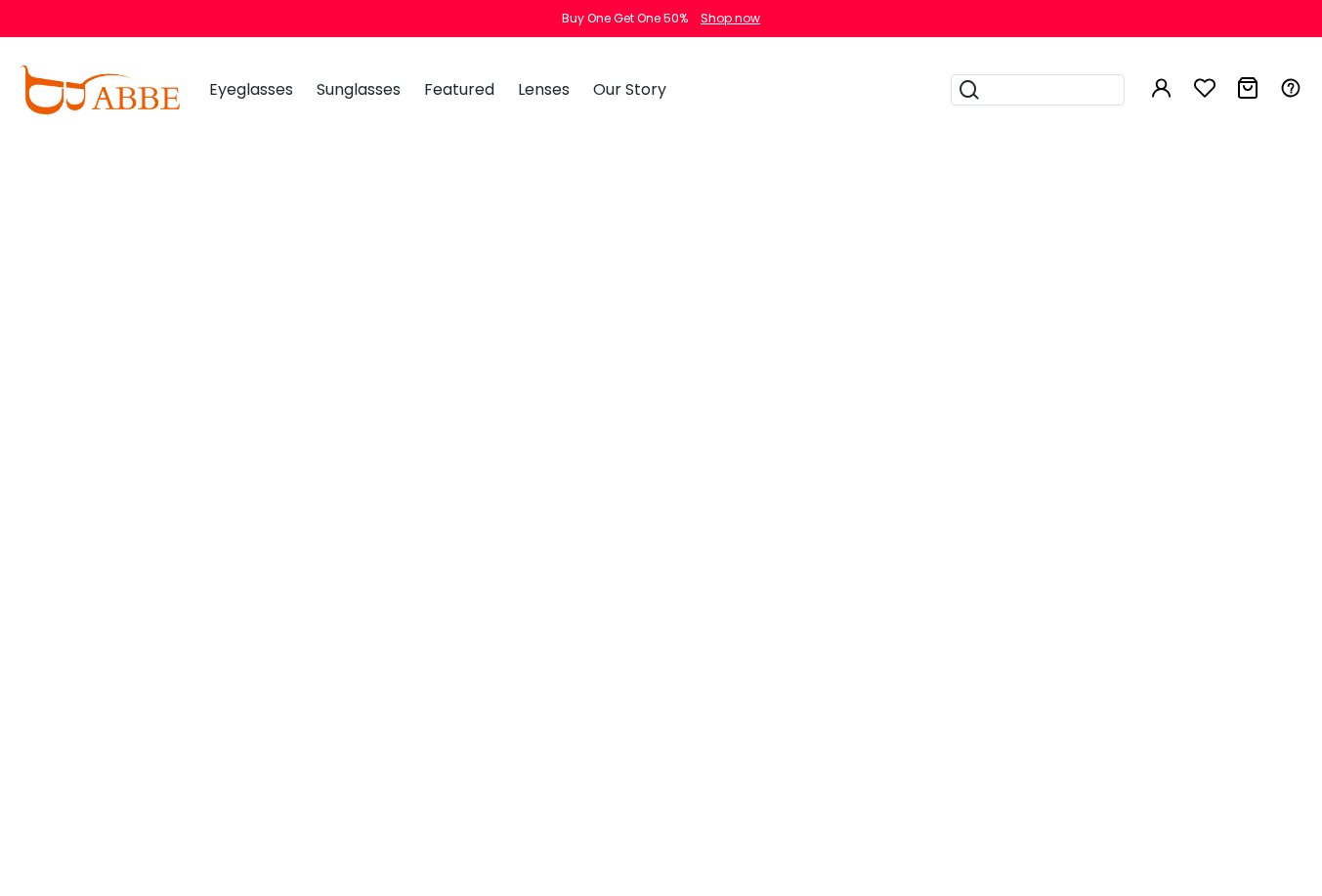 scroll, scrollTop: 0, scrollLeft: 0, axis: both 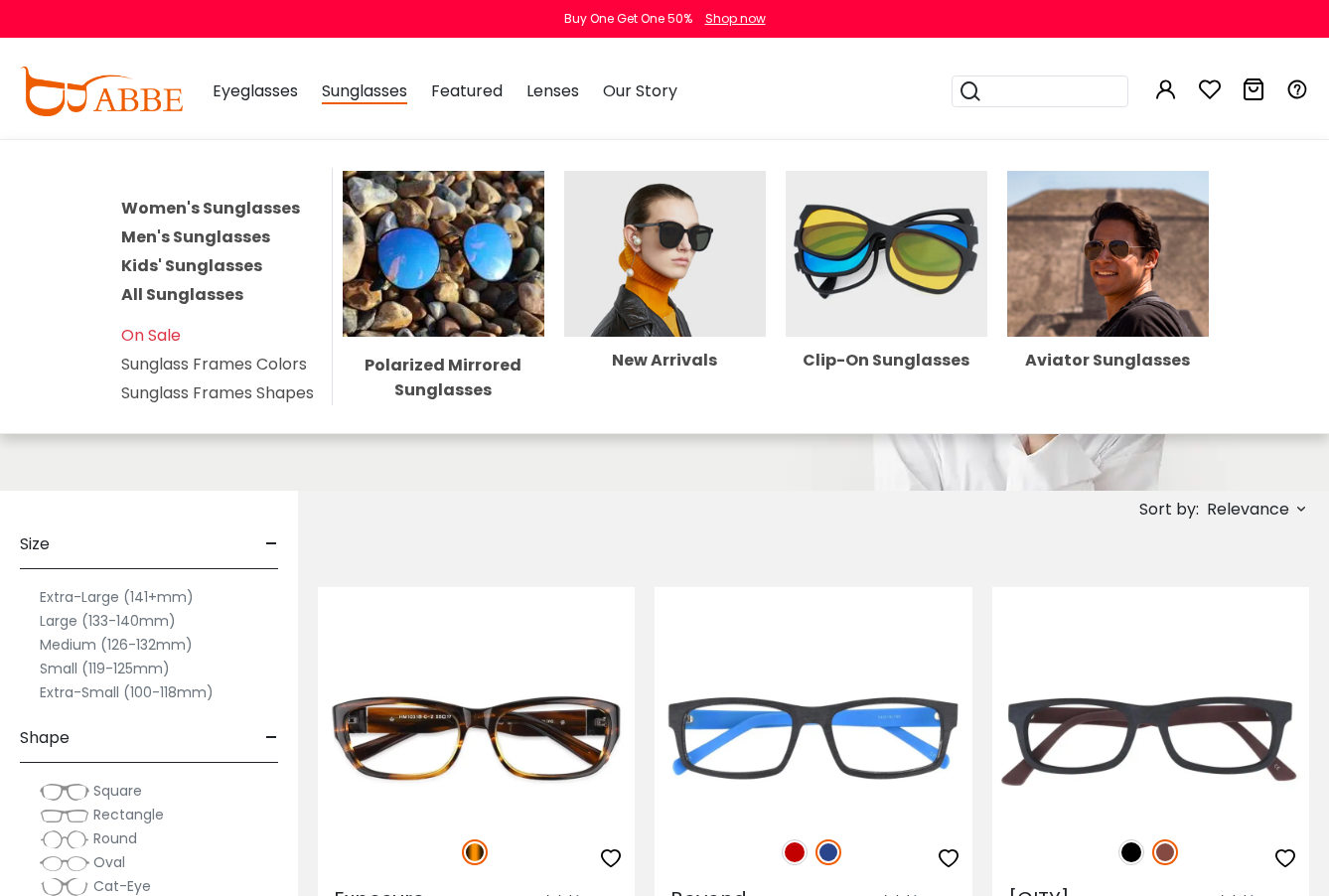 click on "Women's Sunglasses" at bounding box center (211, 208) 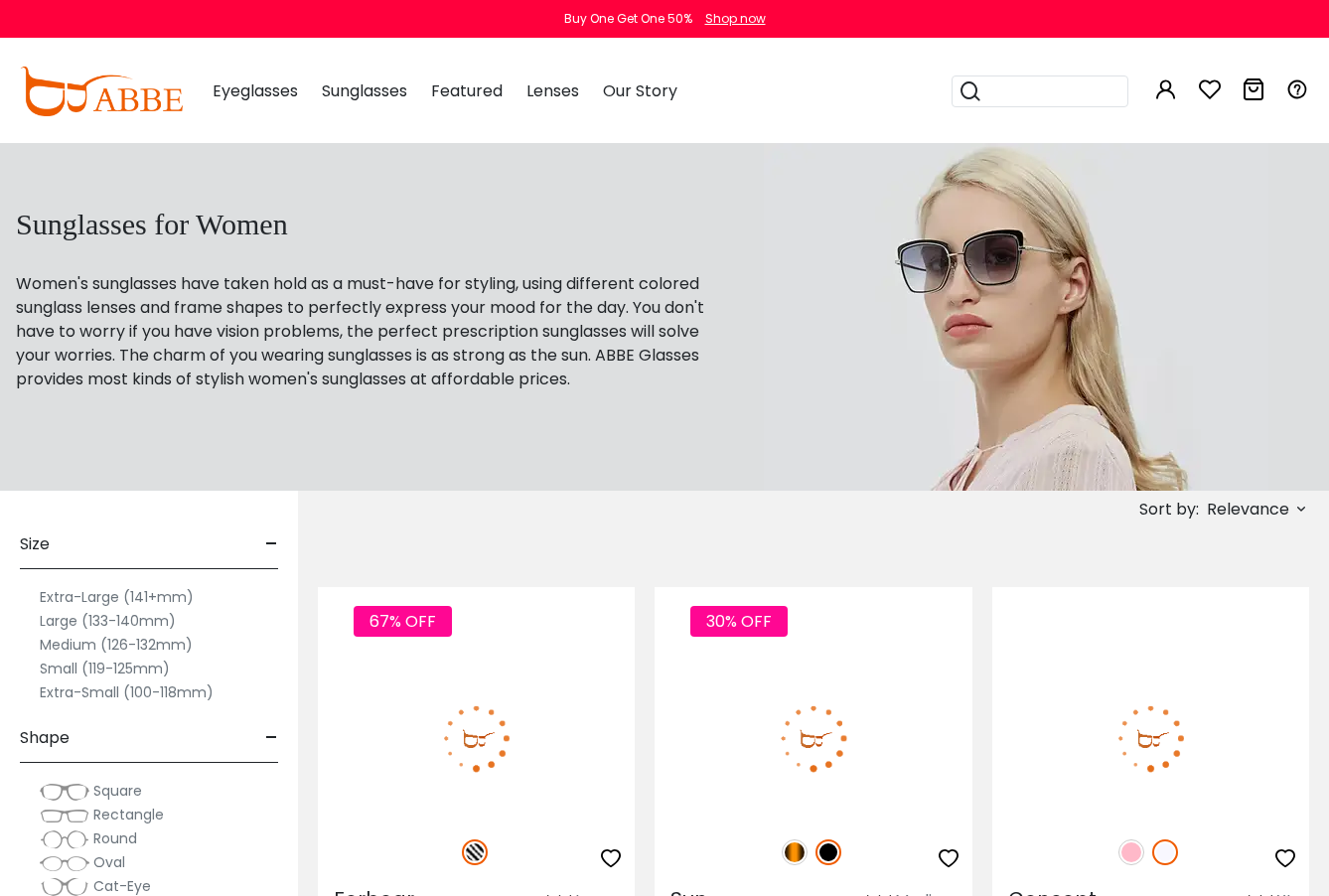 scroll, scrollTop: 0, scrollLeft: 0, axis: both 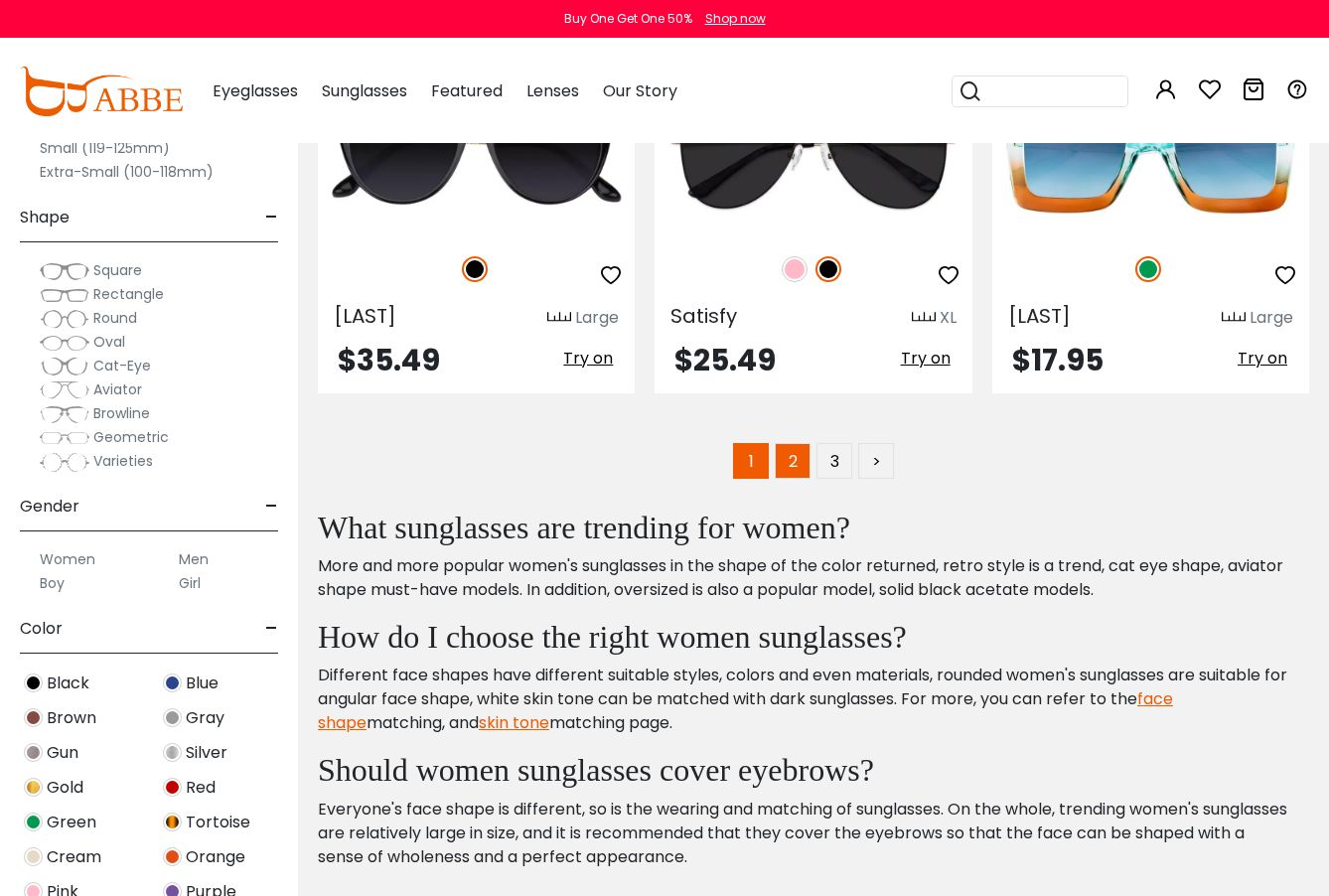 click on "2" at bounding box center [793, 461] 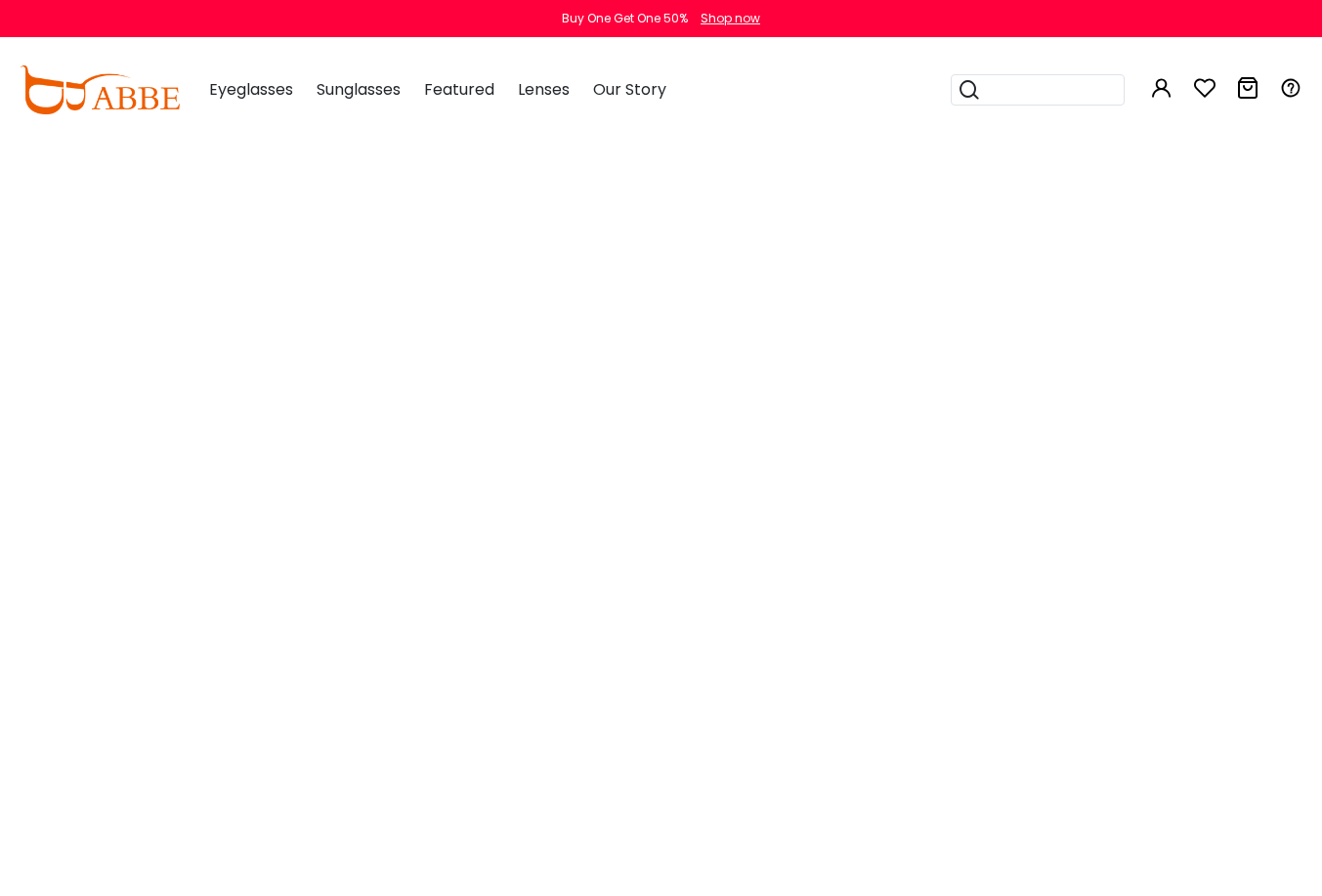 scroll, scrollTop: 0, scrollLeft: 0, axis: both 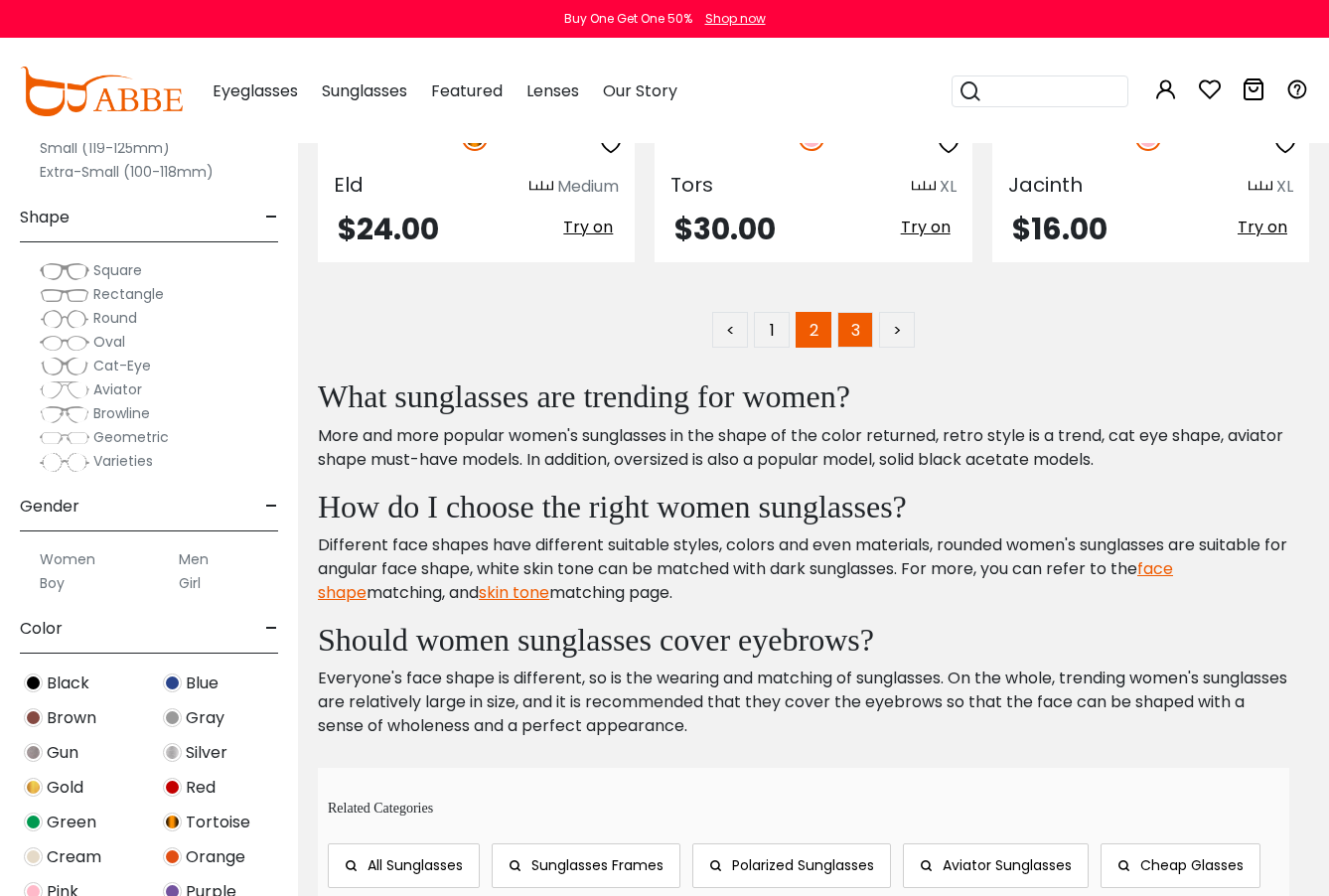 click on "3" at bounding box center (855, 330) 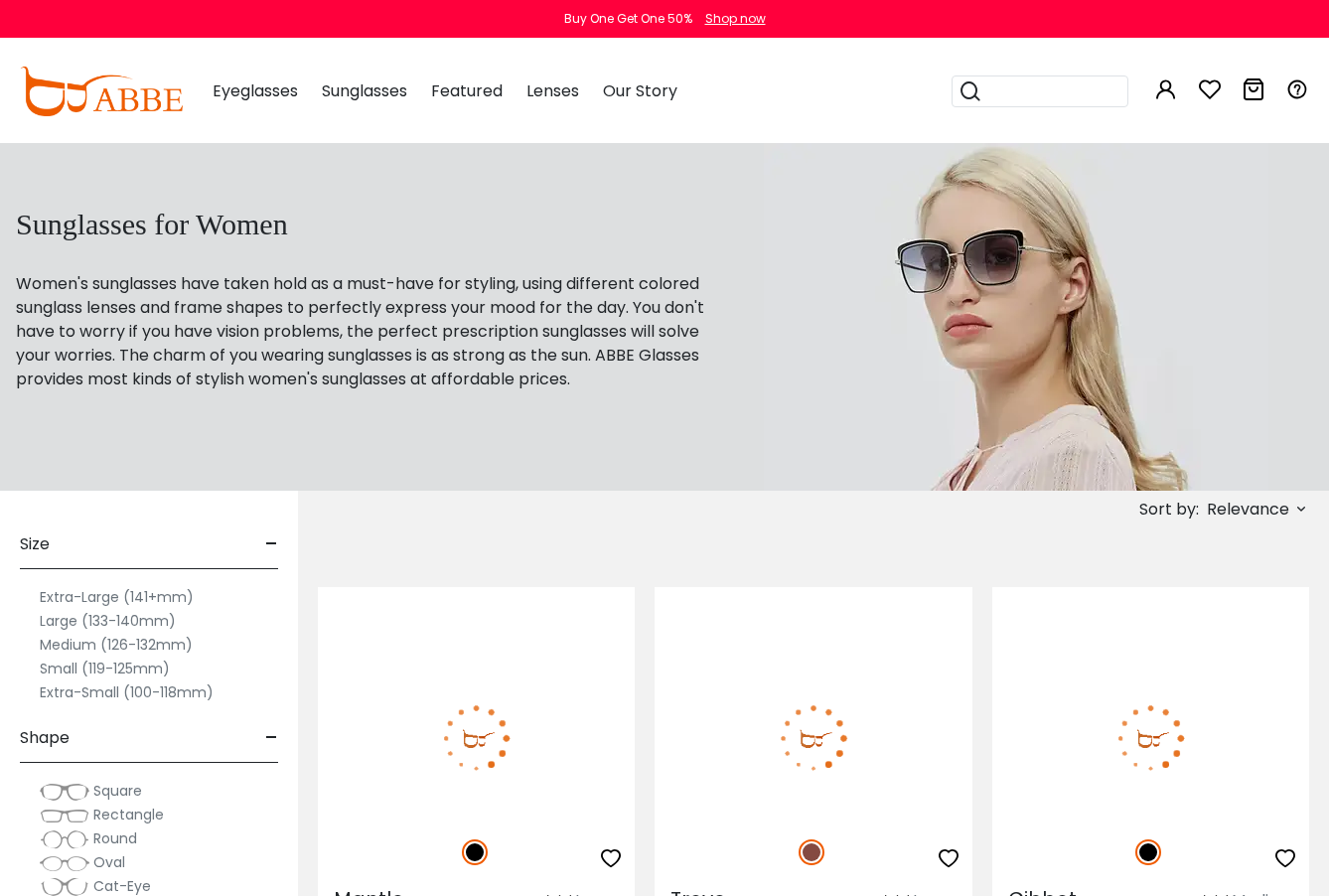 scroll, scrollTop: 0, scrollLeft: 0, axis: both 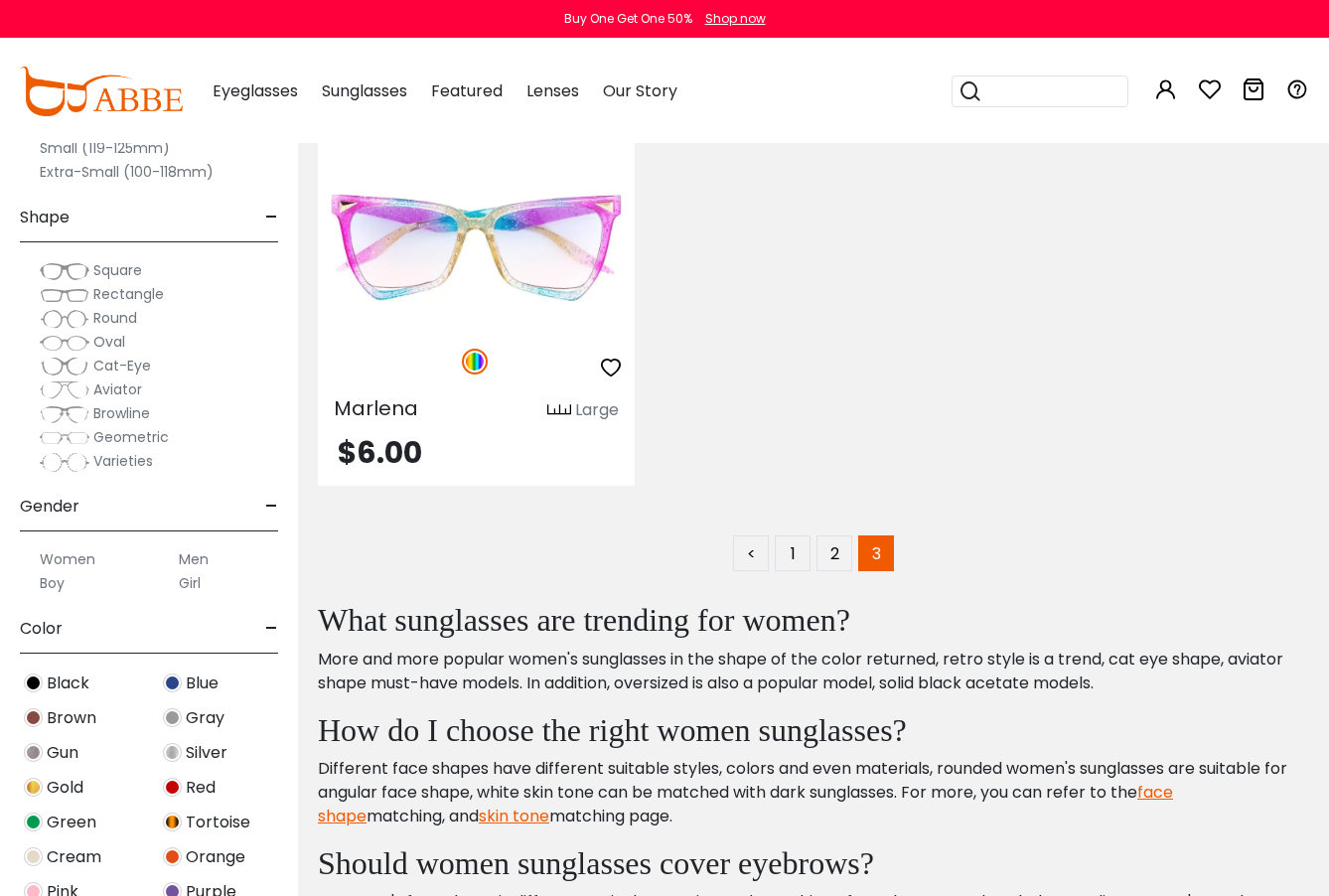 click at bounding box center (476, 248) 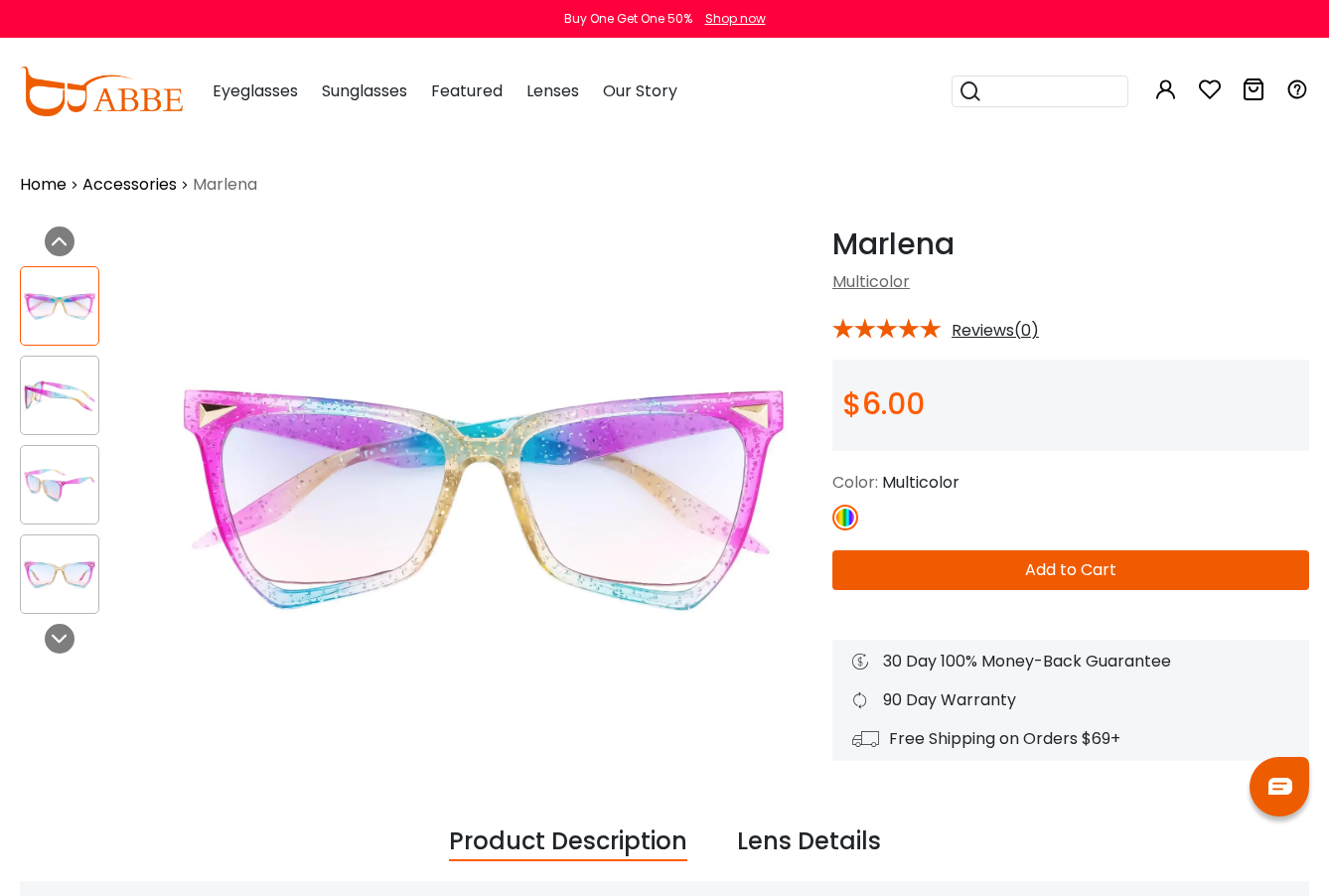 scroll, scrollTop: 0, scrollLeft: 0, axis: both 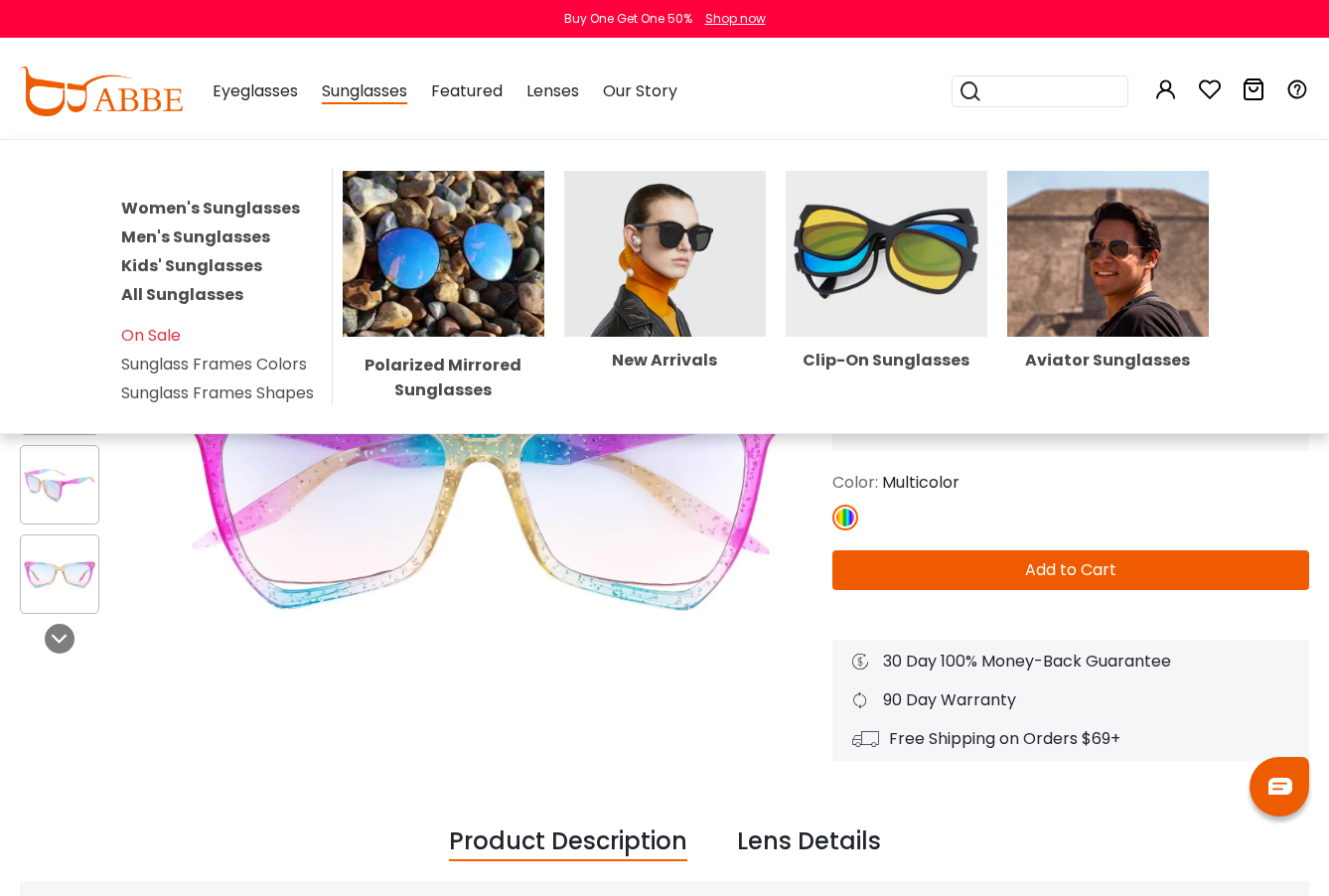click at bounding box center (443, 254) 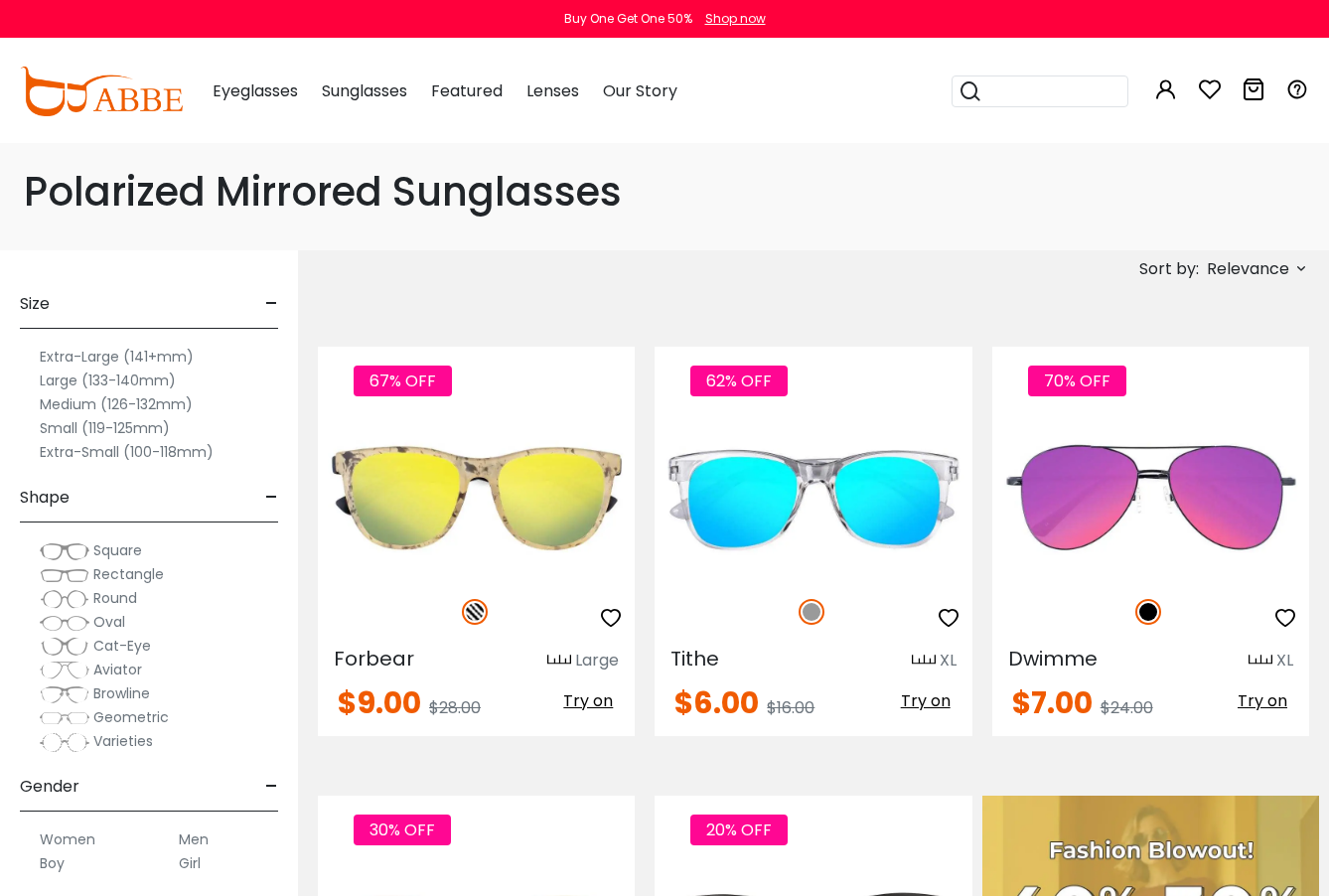 scroll, scrollTop: 0, scrollLeft: 0, axis: both 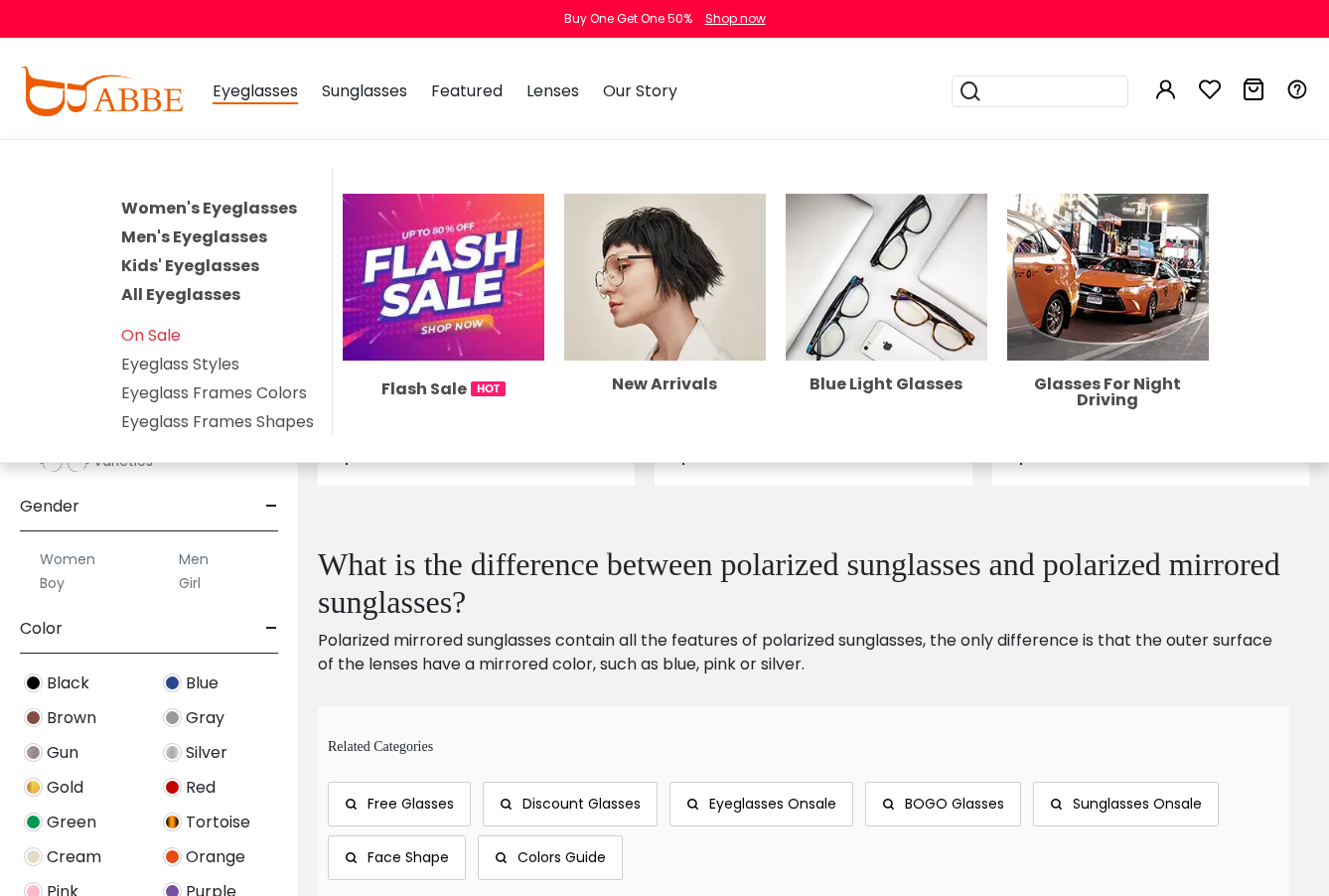 click on "Eyeglasses" at bounding box center [255, 91] 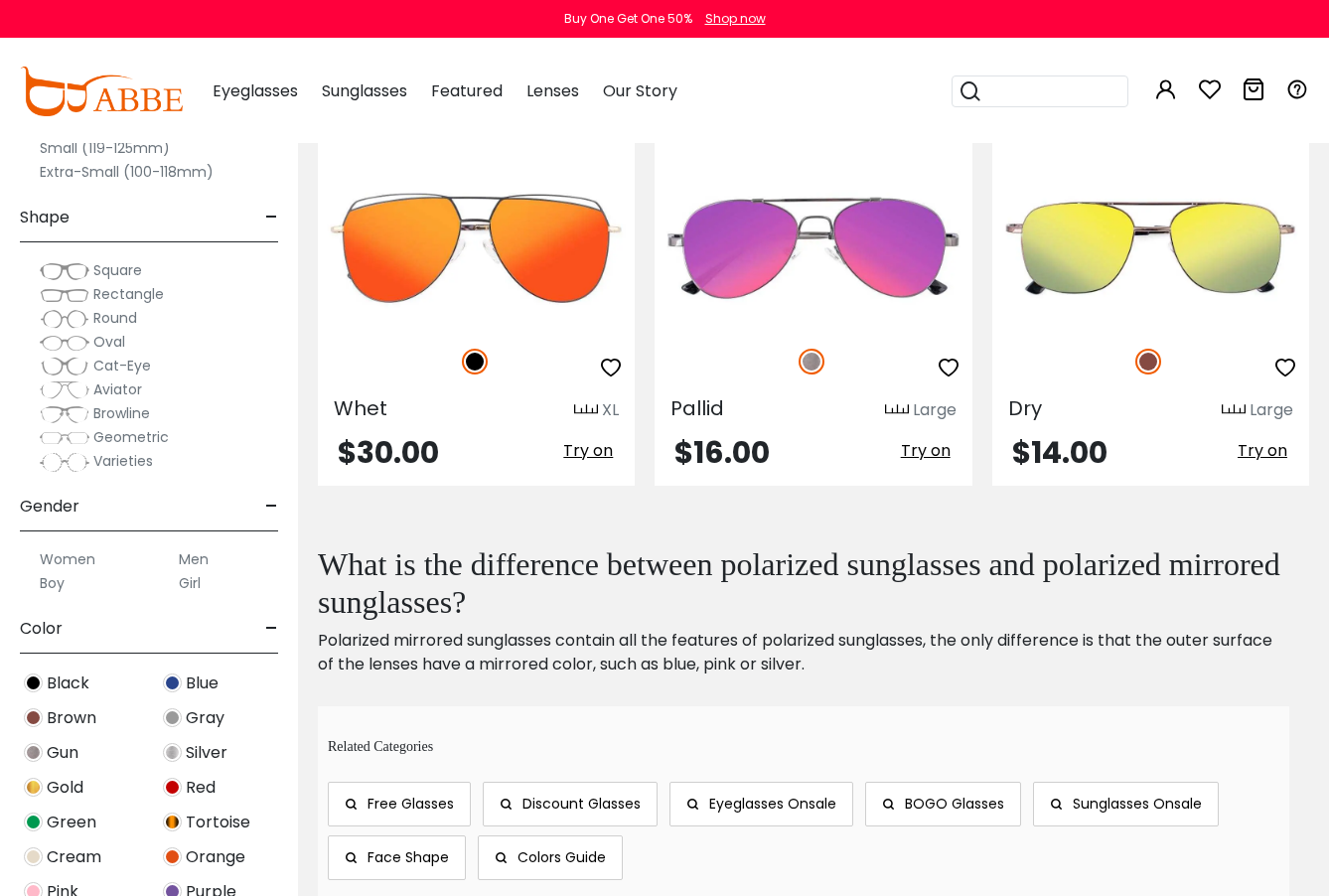 click on "Eyeglasses
Women's Eyeglasses
Men's Eyeglasses
Kids' Eyeglasses
All Eyeglasses
On Sale
Eyeglass Styles
Eyeglass Frames Colors
Eyeglass Frames Shapes
Flash Sale
New Arrivals
Blue Light Glasses
Glasses For Night Driving
Sunglasses
Women's Sunglasses" at bounding box center (435, 91) 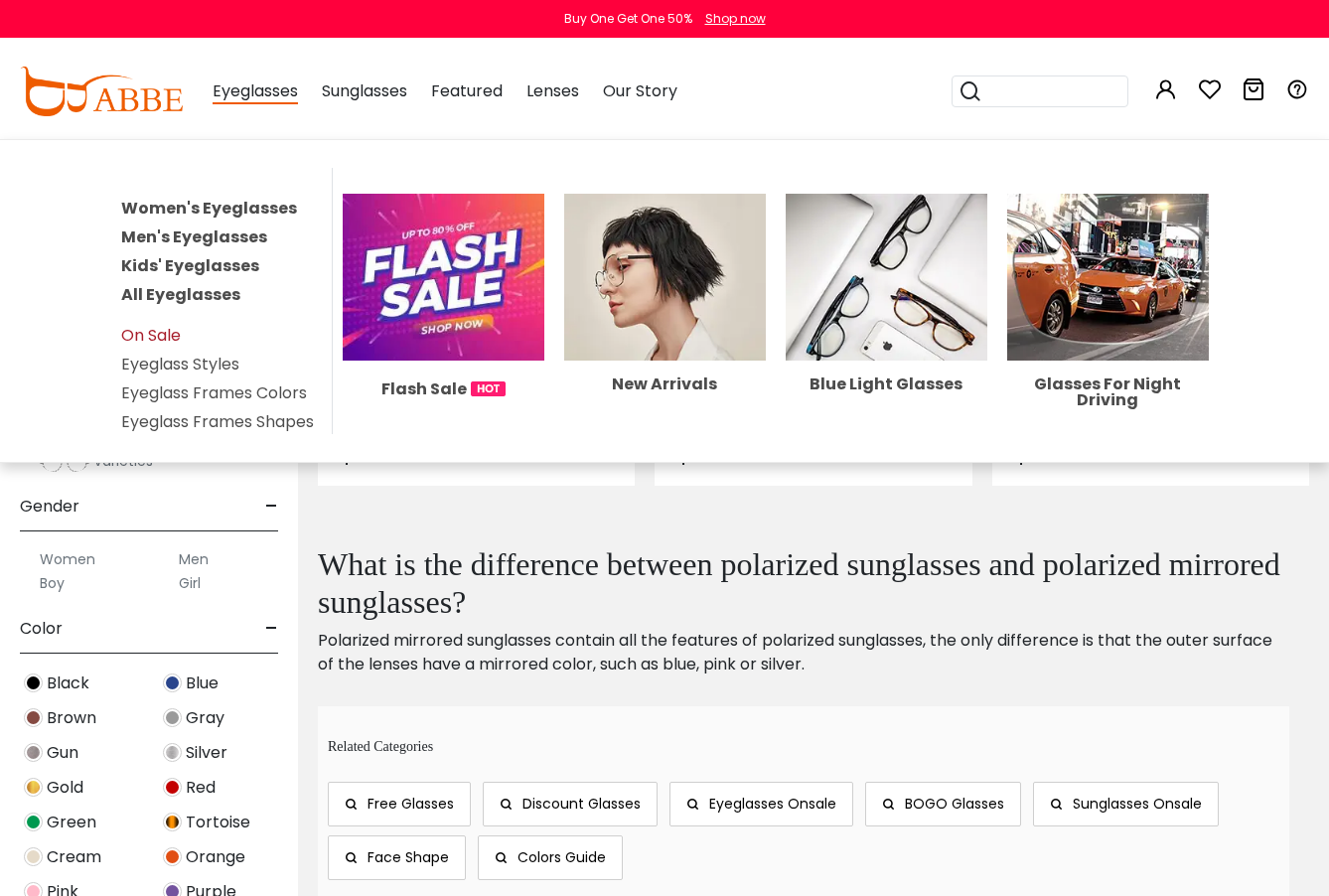 click on "On Sale" at bounding box center [151, 335] 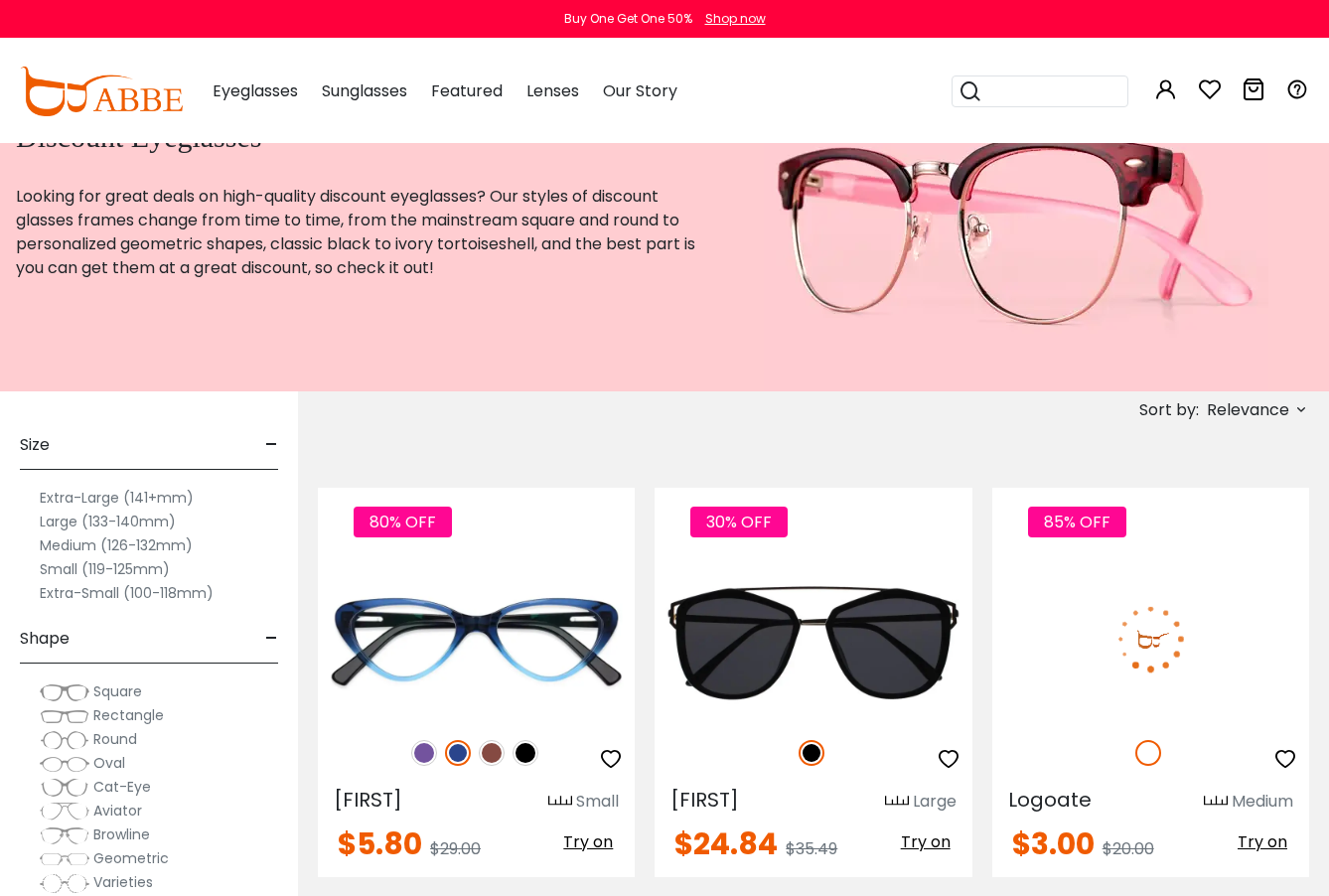 scroll, scrollTop: 397, scrollLeft: 0, axis: vertical 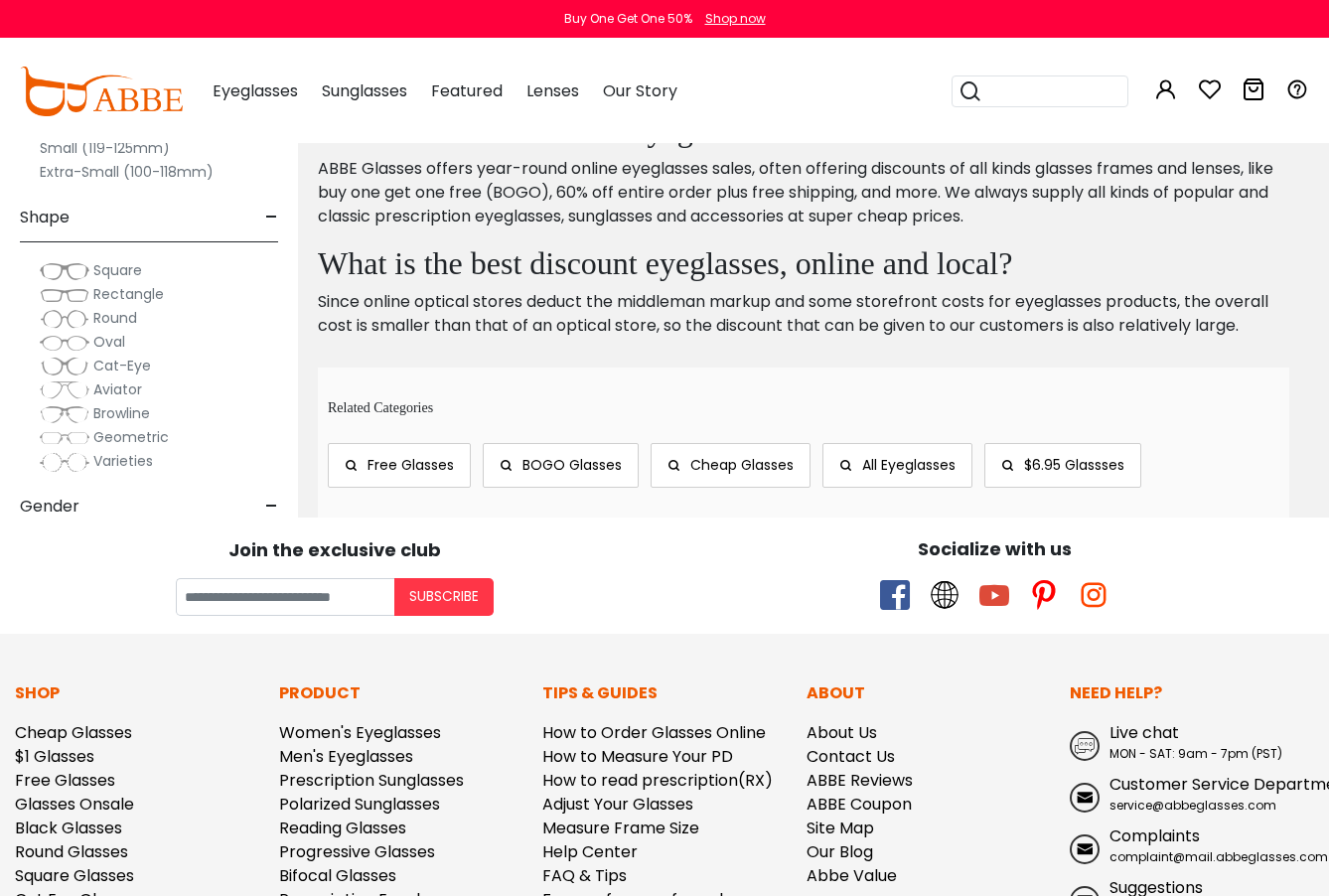 click at bounding box center [101, 91] 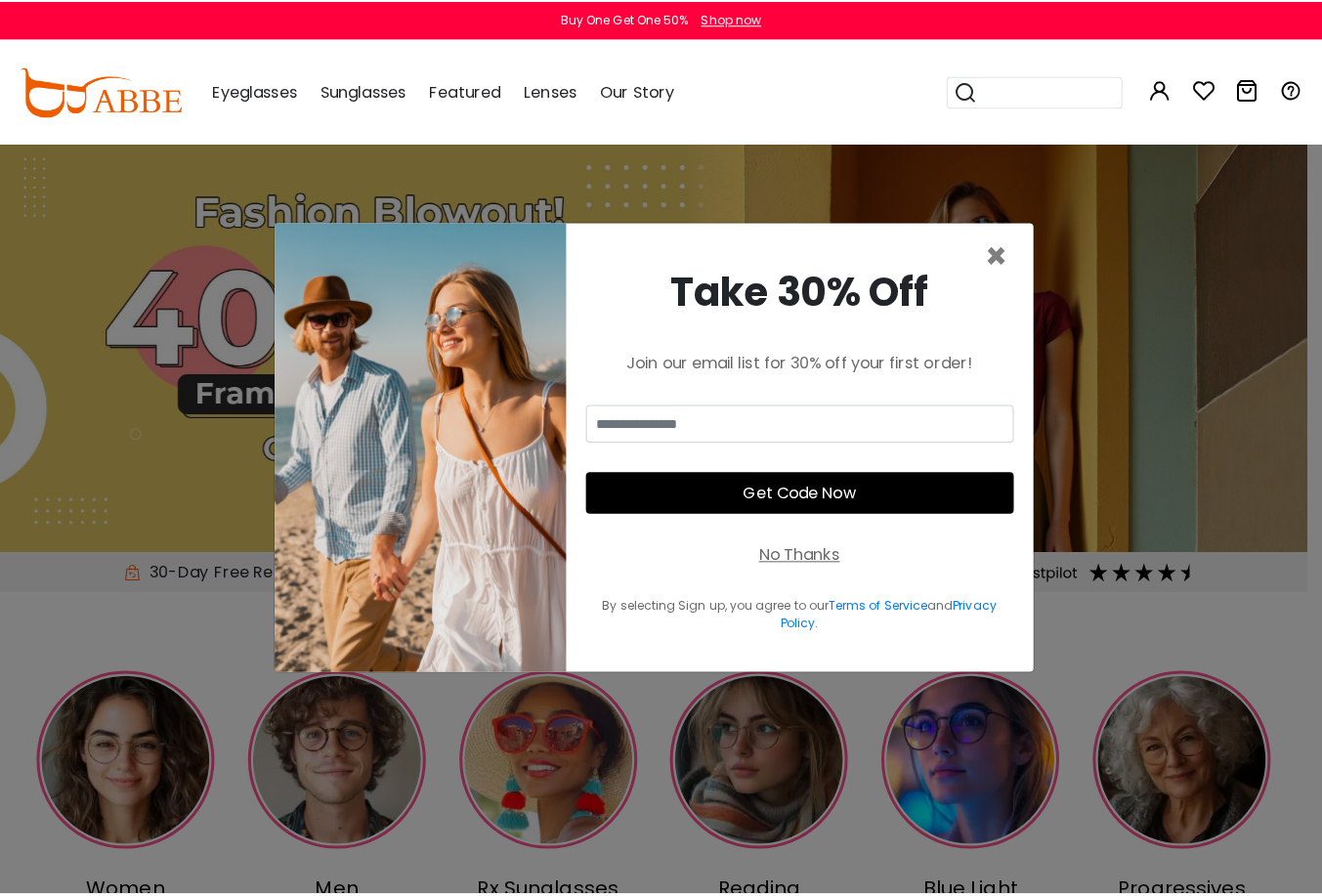 scroll, scrollTop: 0, scrollLeft: 0, axis: both 